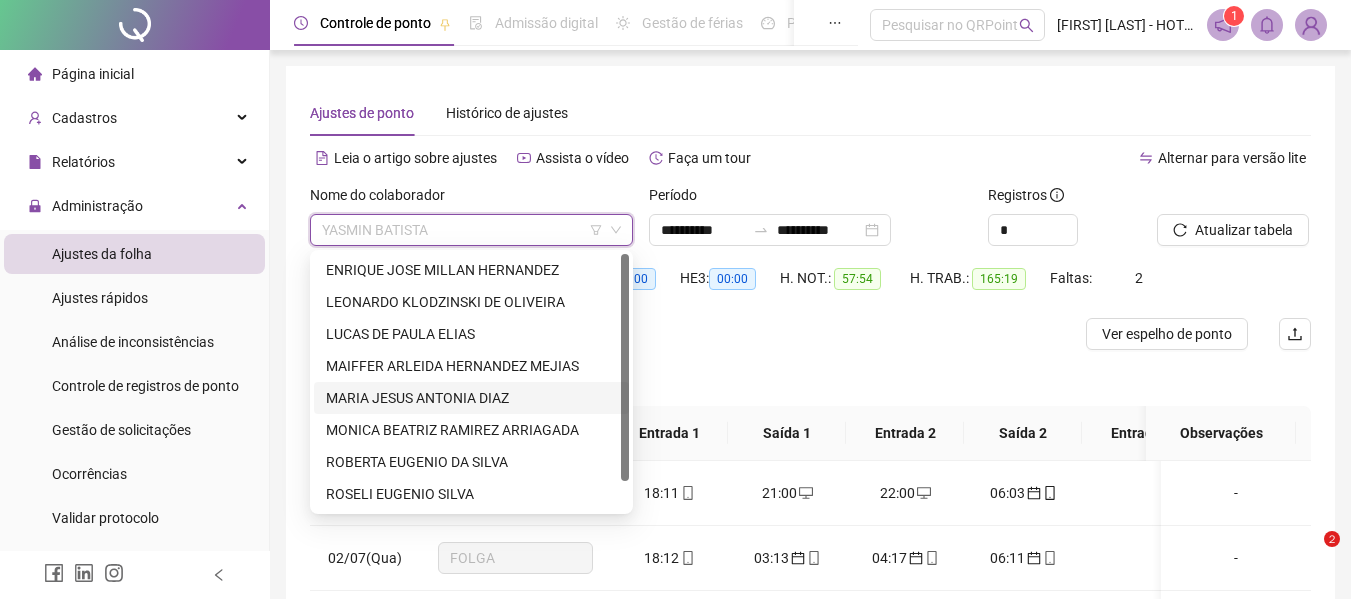 scroll, scrollTop: 0, scrollLeft: 0, axis: both 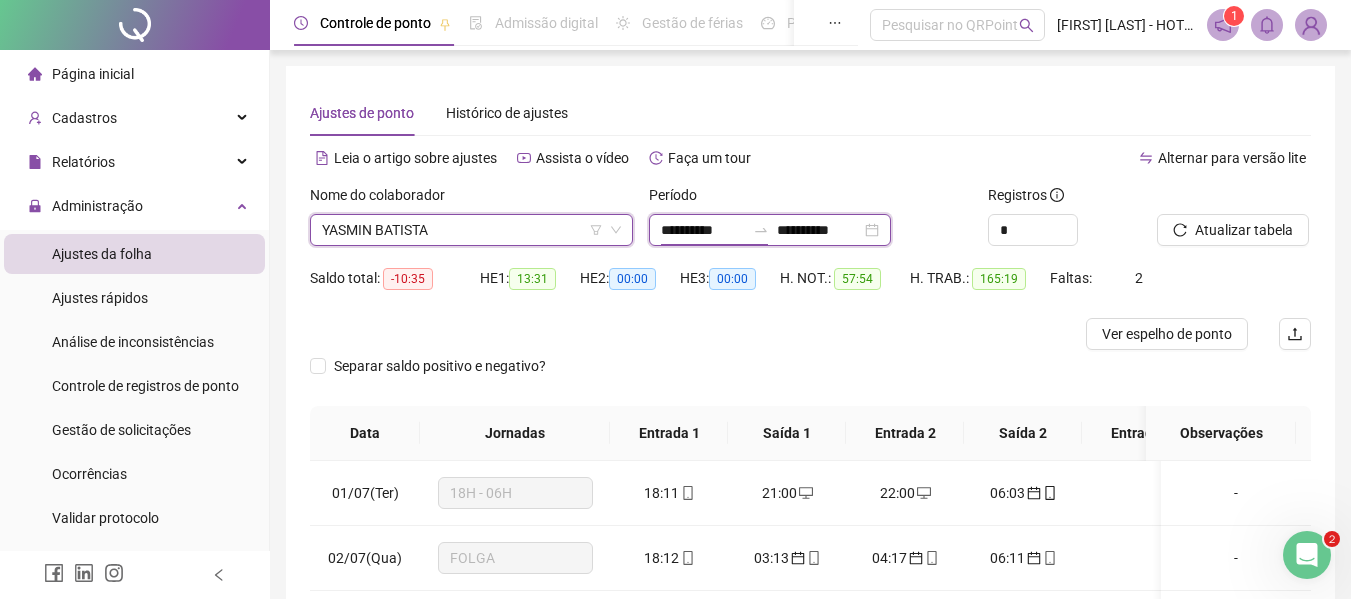 click on "**********" at bounding box center [703, 230] 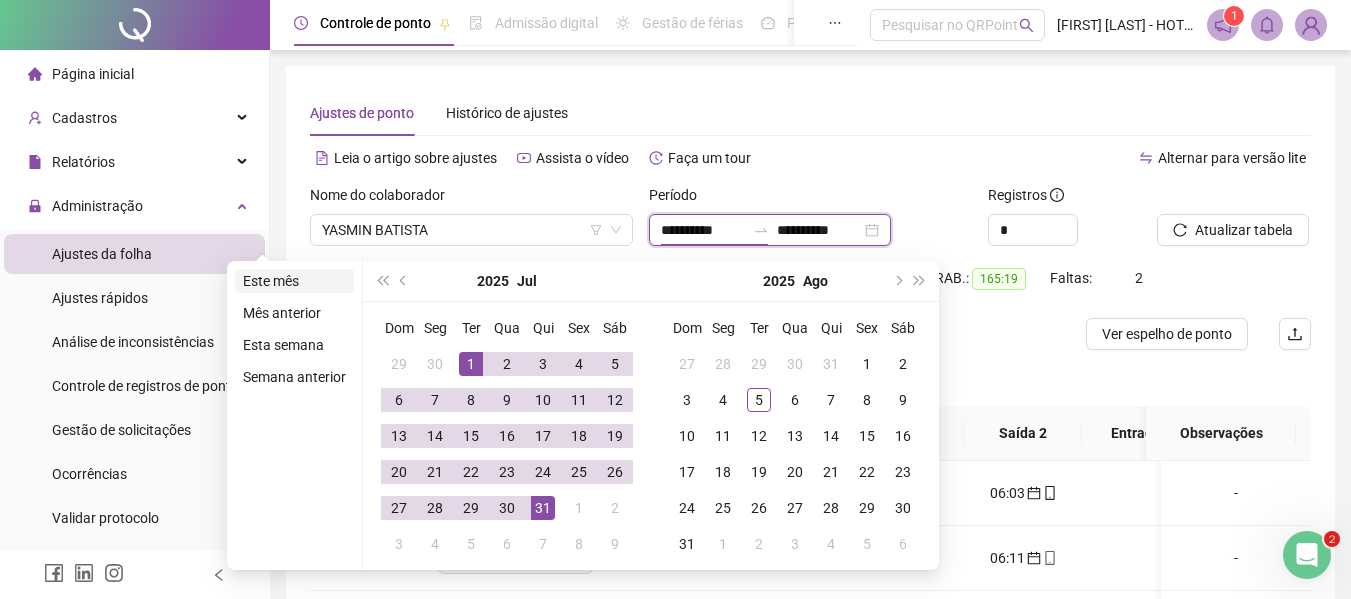 type on "**********" 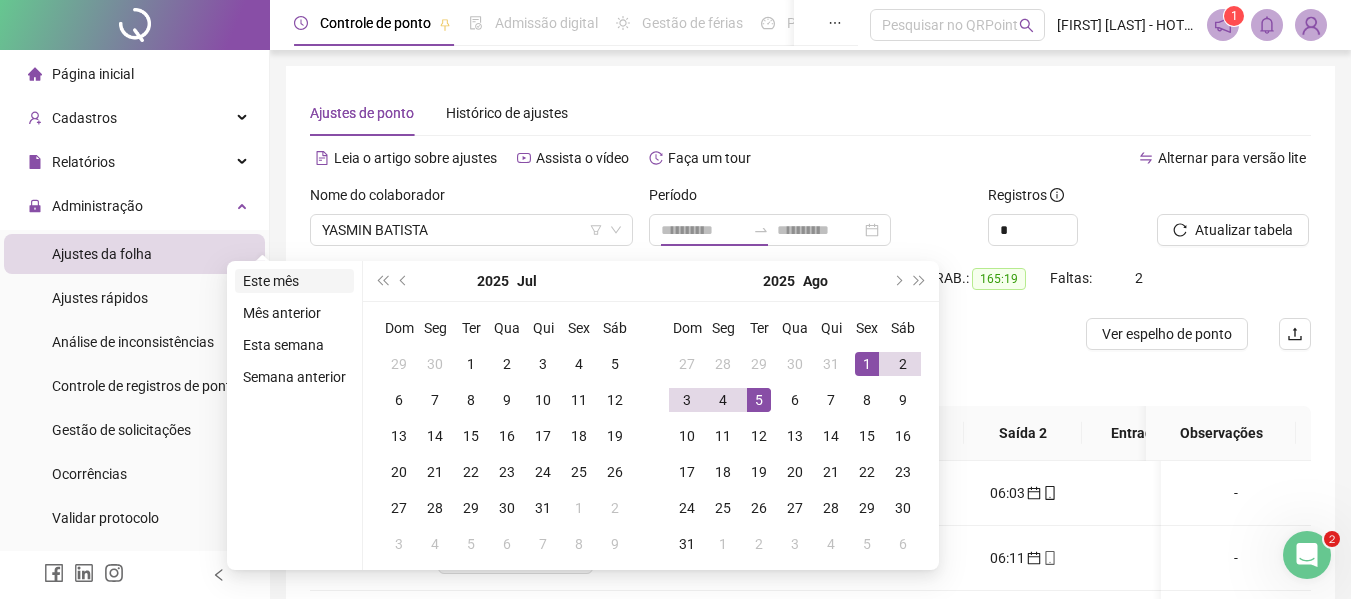click on "Este mês" at bounding box center (294, 281) 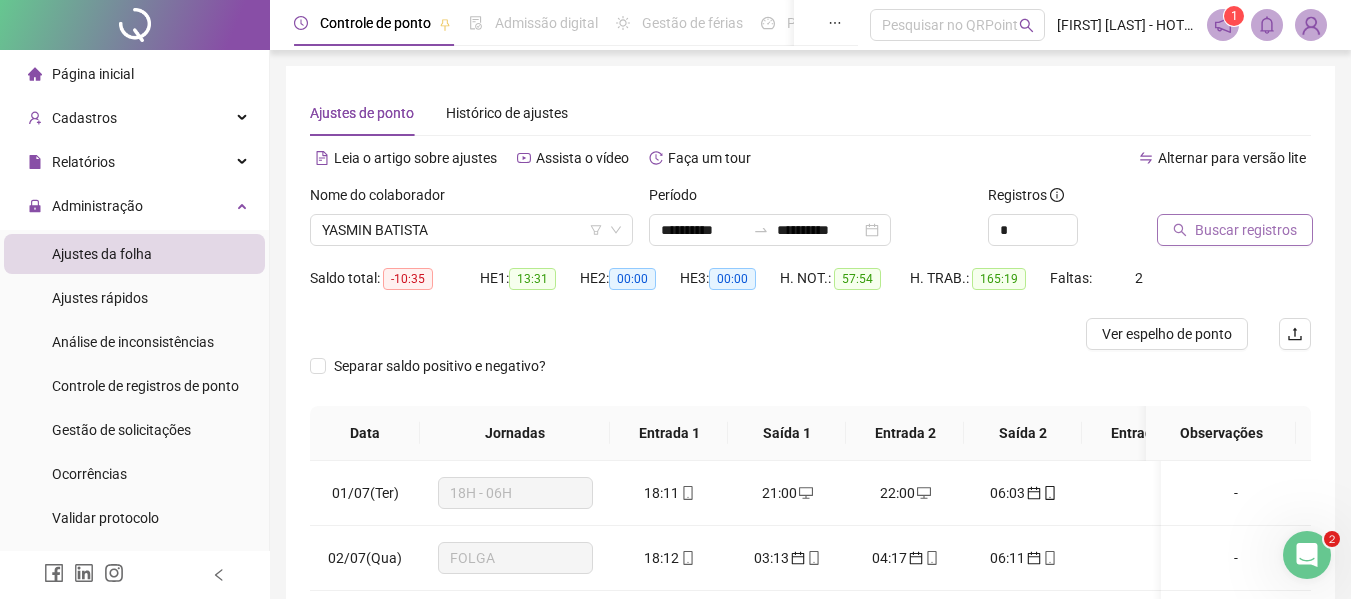 click on "Buscar registros" at bounding box center [1235, 230] 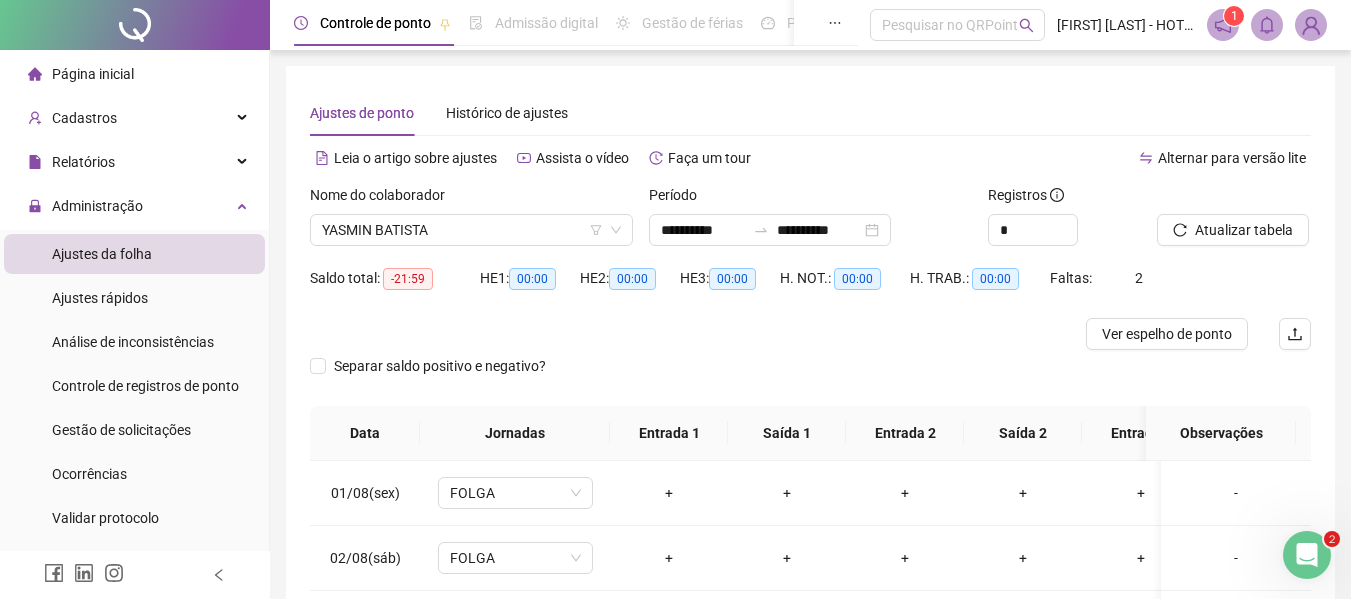 click at bounding box center (685, 334) 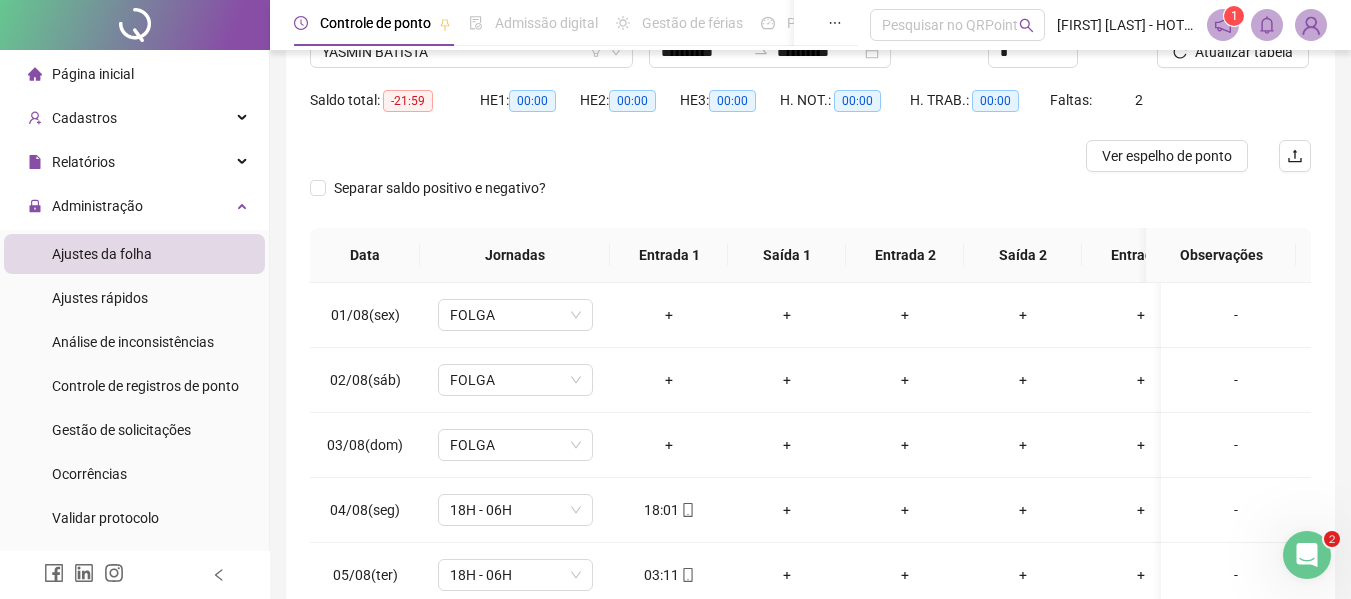 scroll, scrollTop: 312, scrollLeft: 0, axis: vertical 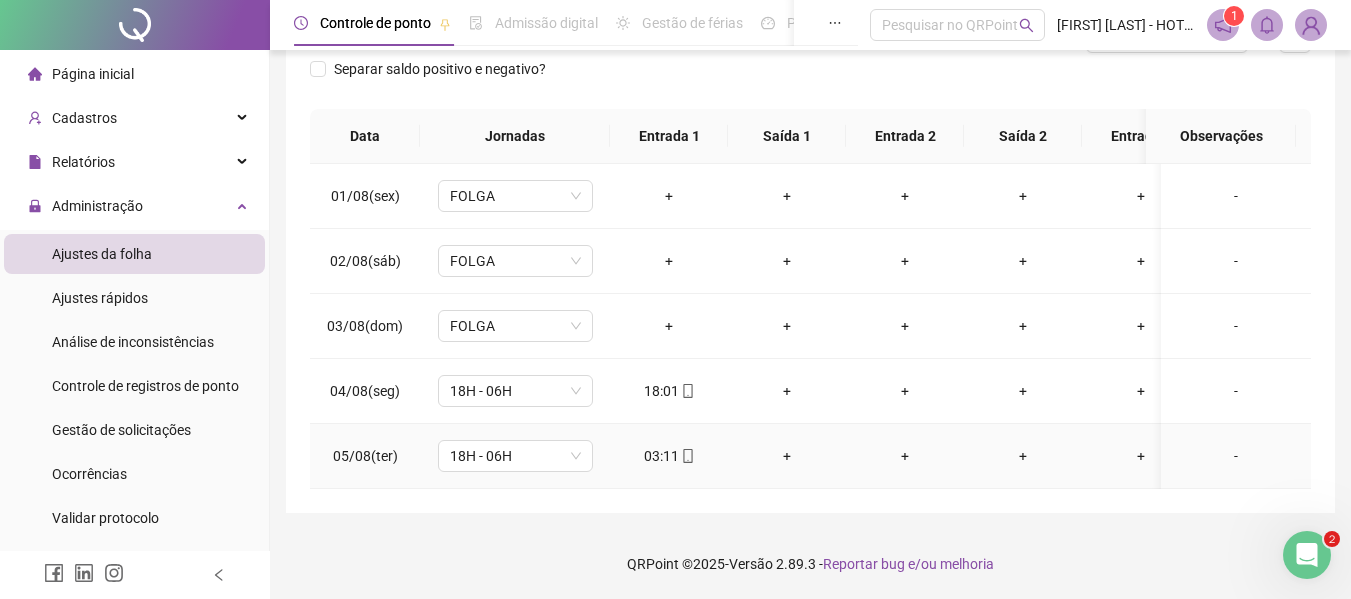 click on "03:11" at bounding box center (669, 456) 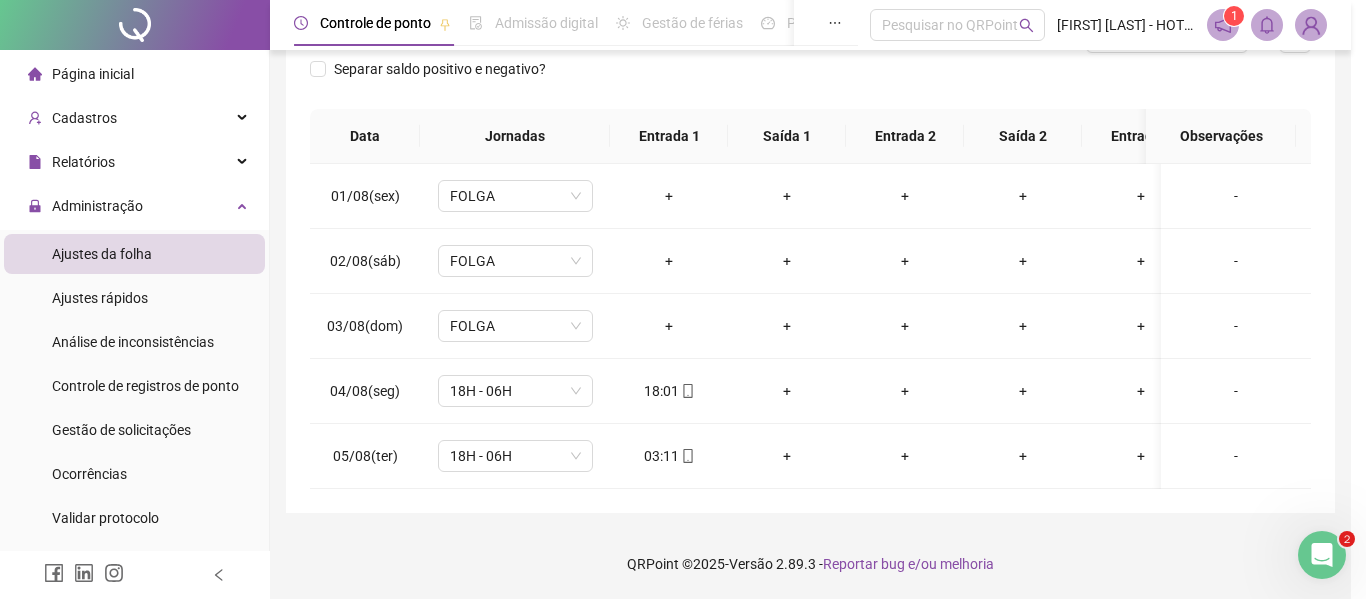 type on "**********" 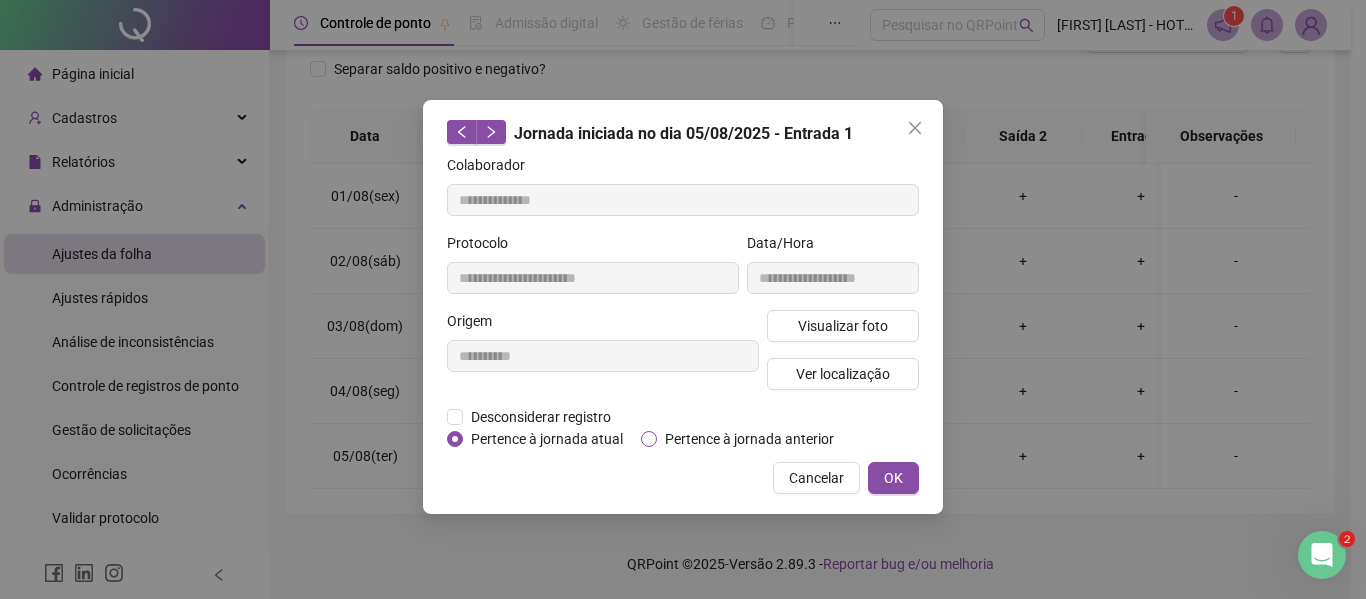 click on "Pertence à jornada anterior" at bounding box center [749, 439] 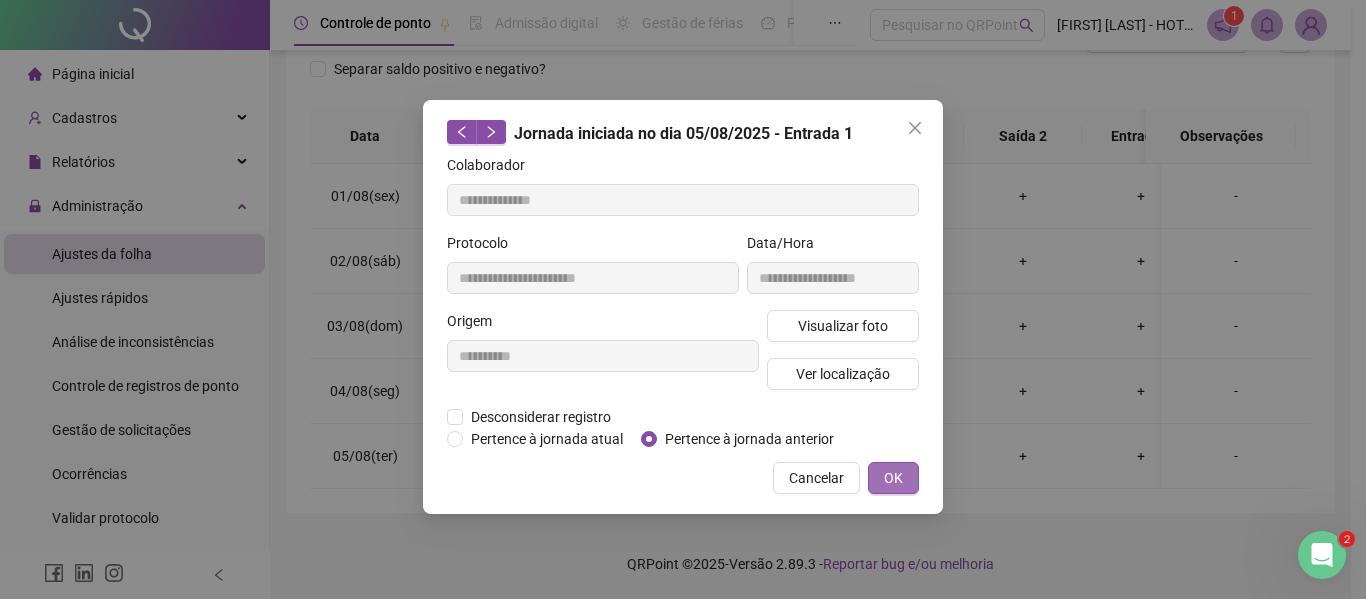 click on "OK" at bounding box center [893, 478] 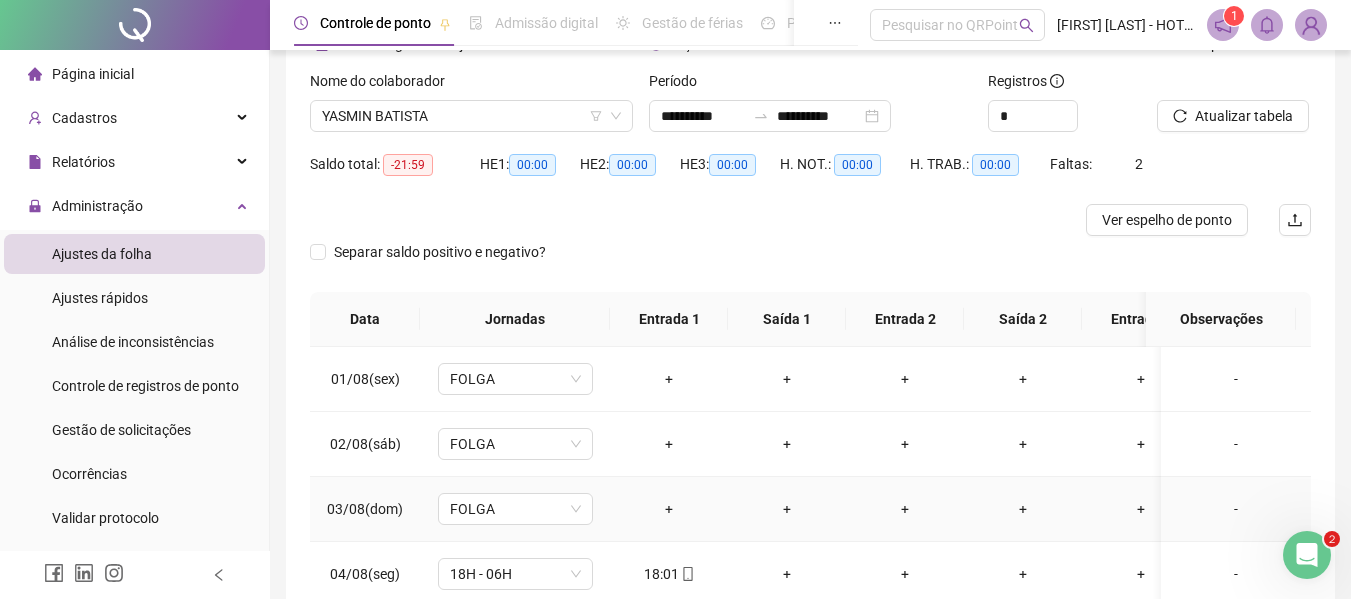 scroll, scrollTop: 0, scrollLeft: 0, axis: both 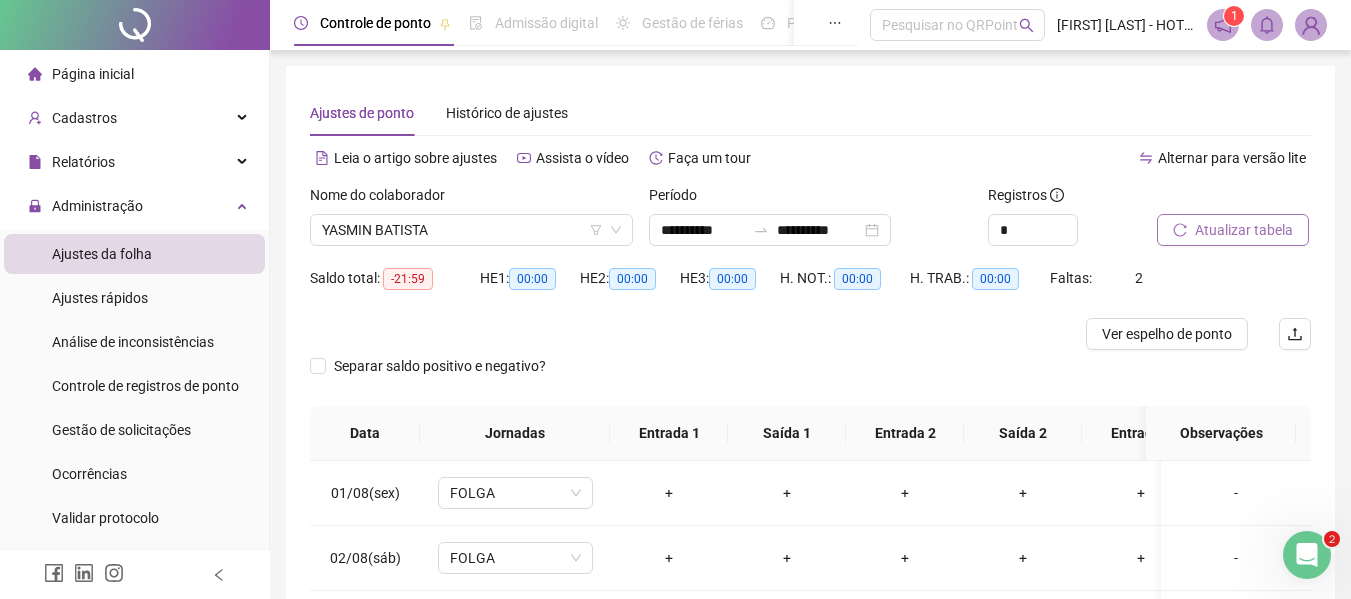 click on "Atualizar tabela" at bounding box center (1244, 230) 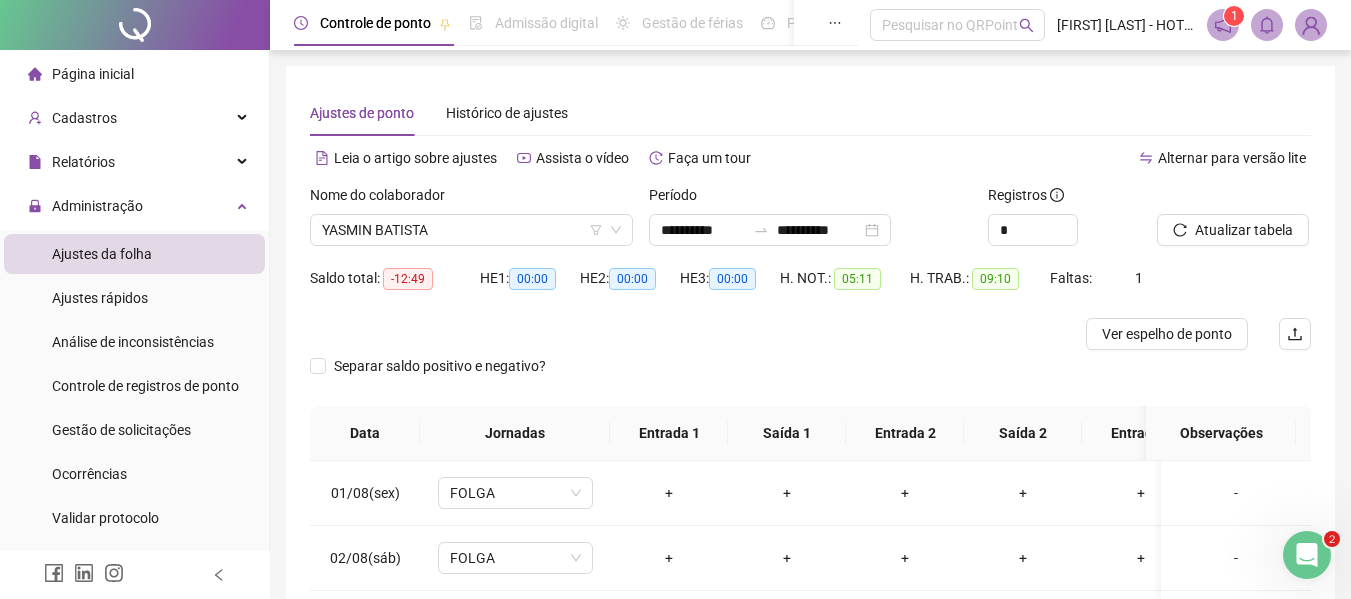 scroll, scrollTop: 312, scrollLeft: 0, axis: vertical 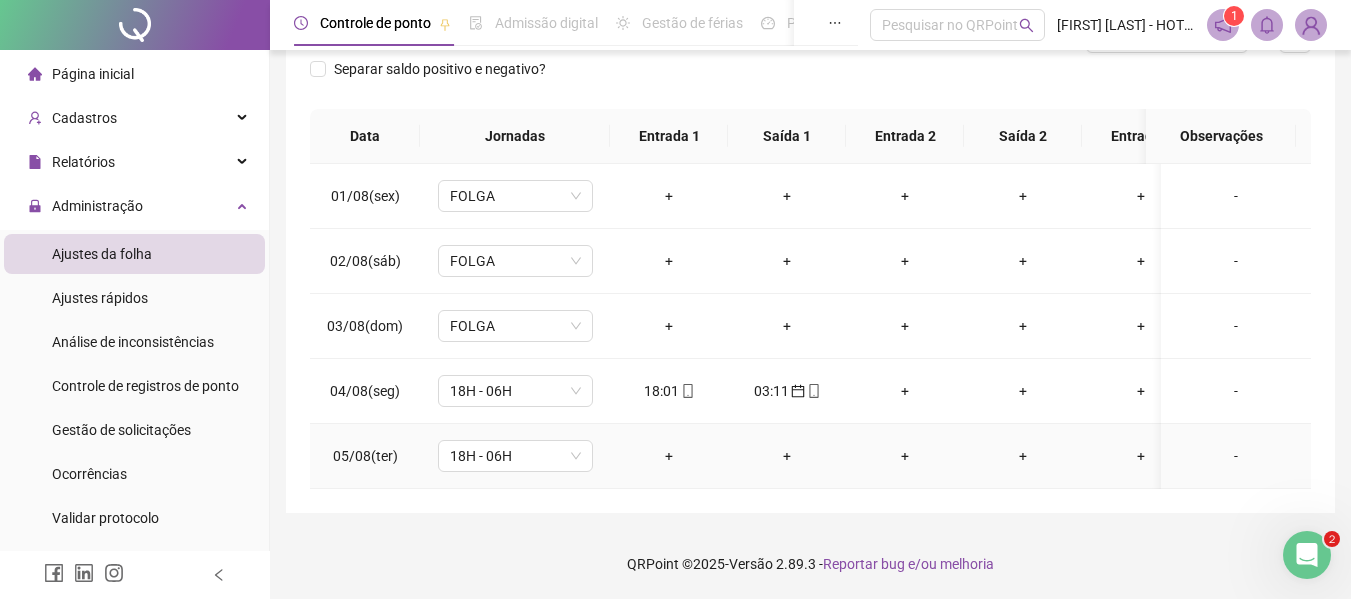 click on "+" at bounding box center (787, 456) 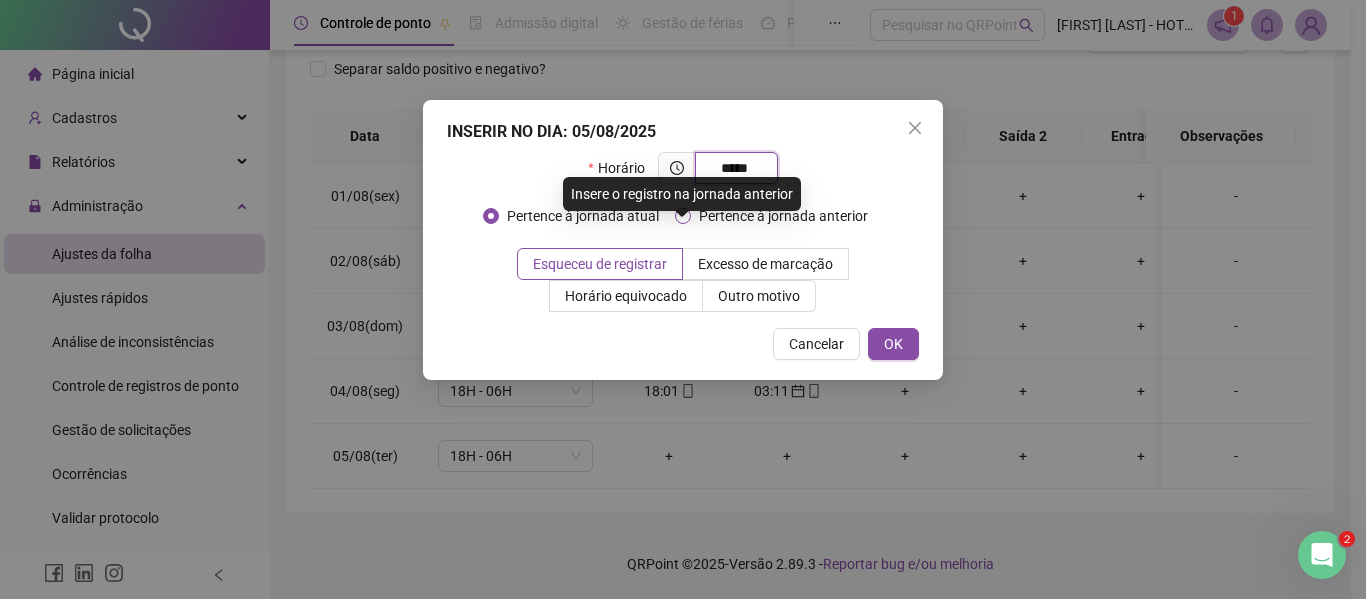 type on "*****" 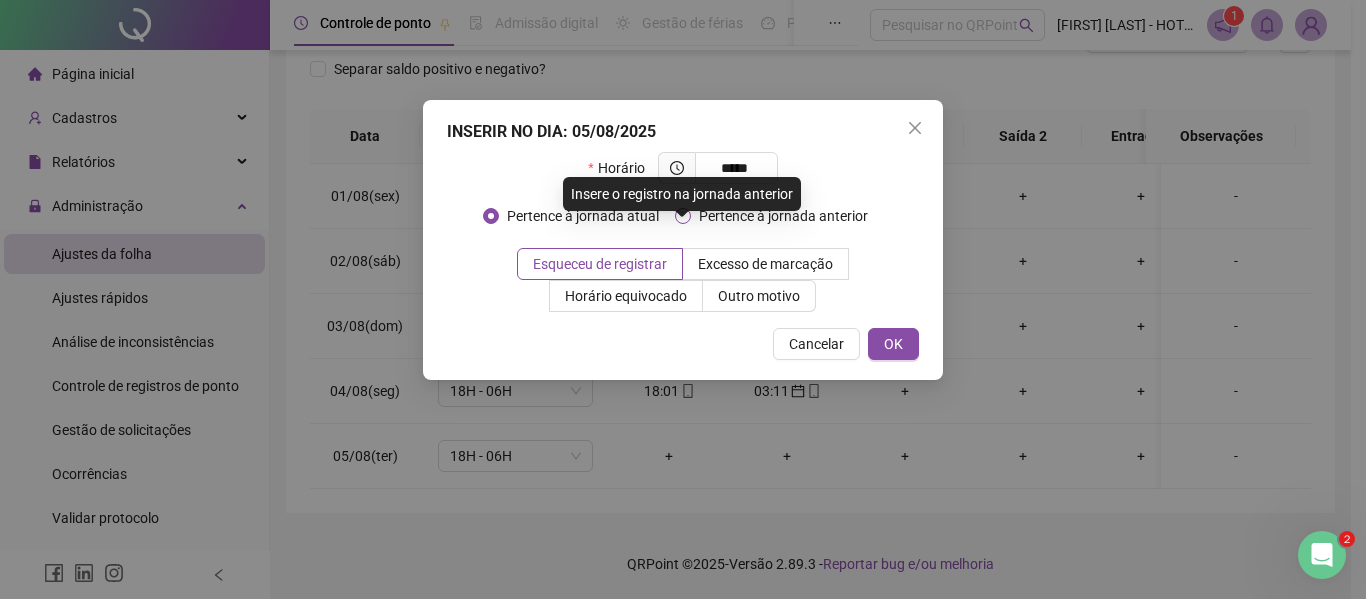 click on "Pertence à jornada anterior" at bounding box center (783, 216) 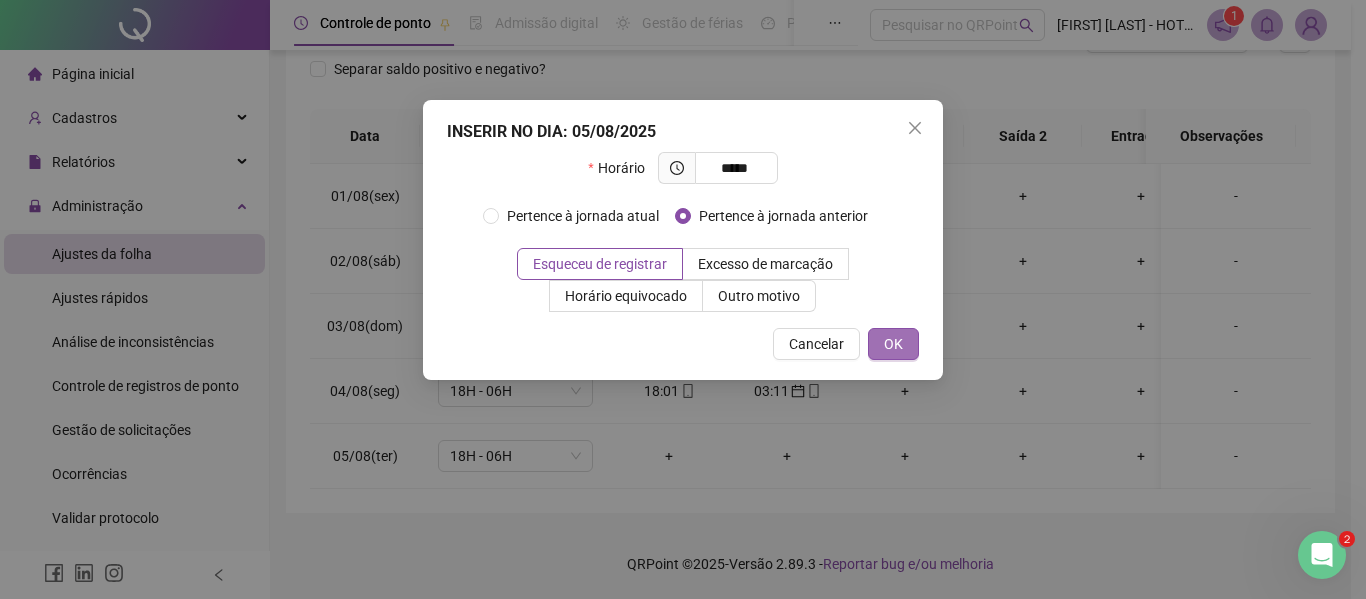 click on "OK" at bounding box center (893, 344) 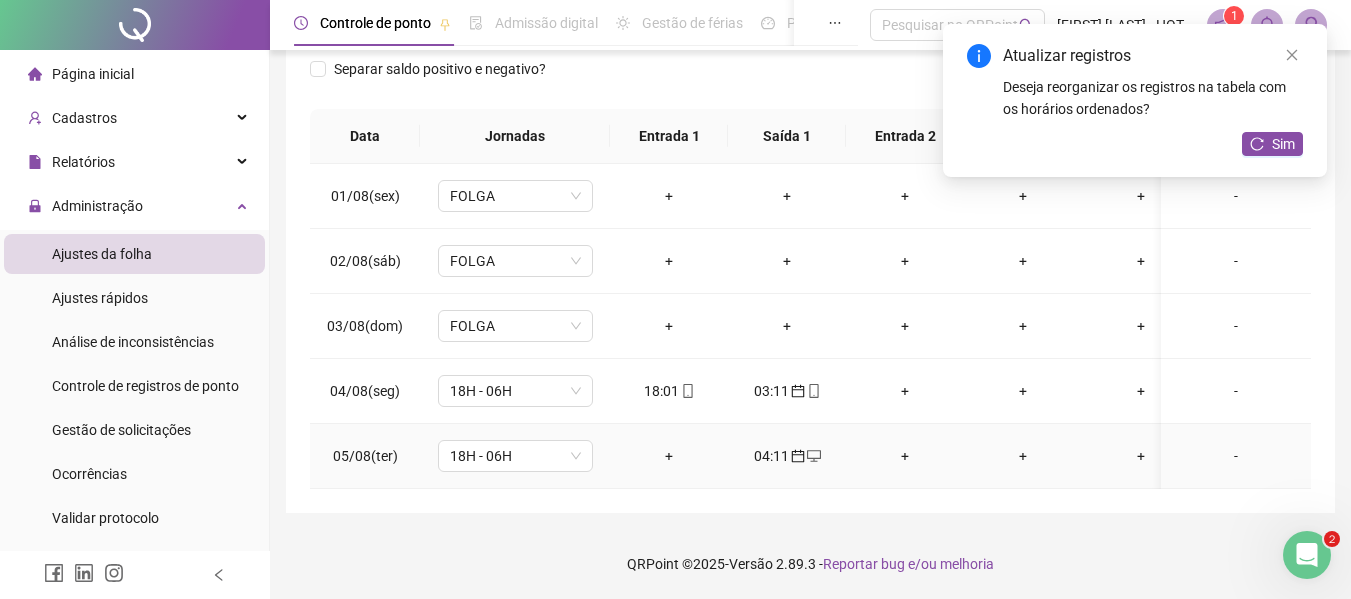 click on "+" at bounding box center (905, 456) 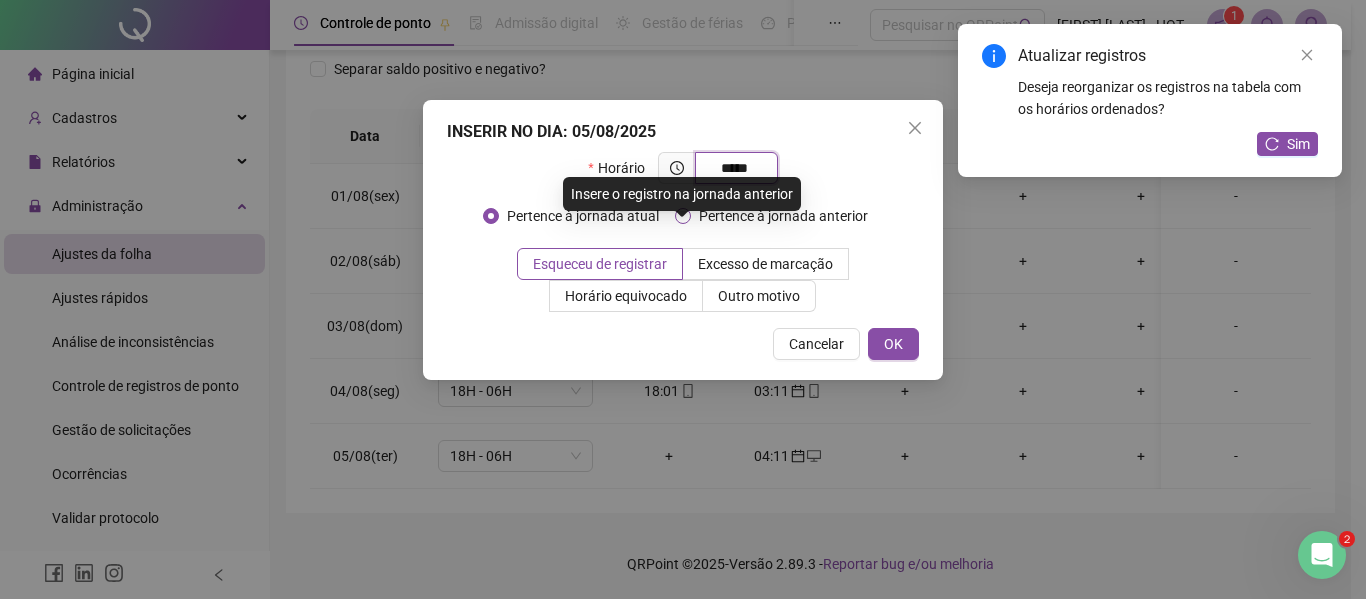 type on "*****" 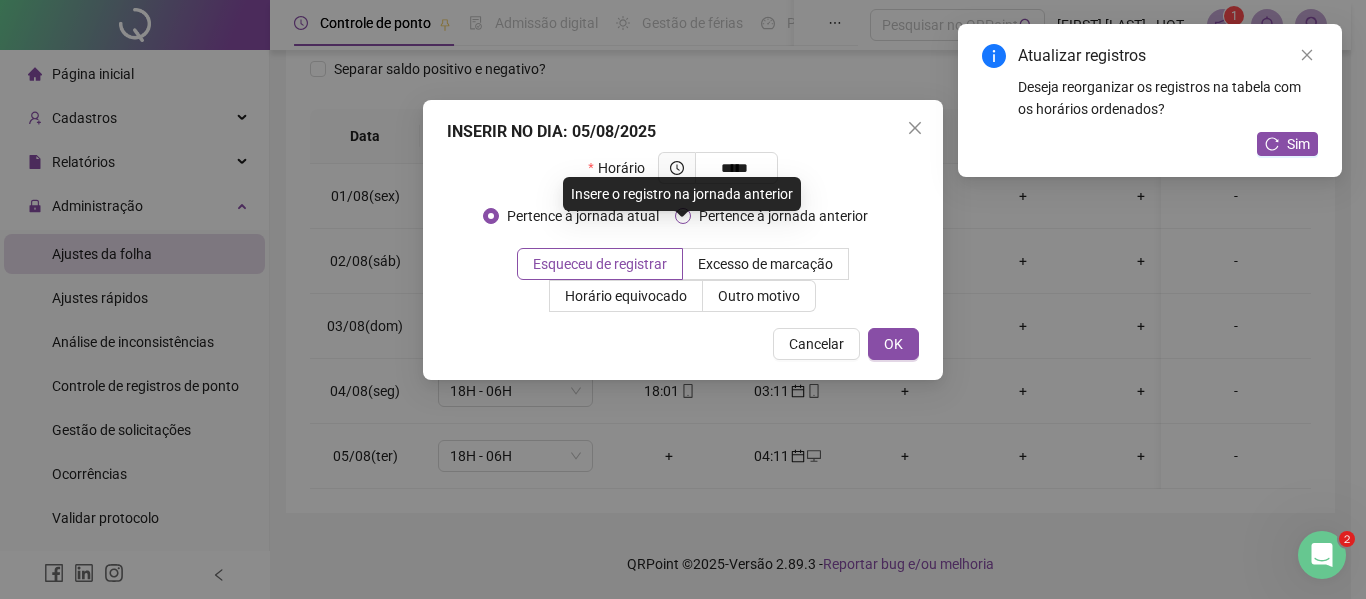 click on "Pertence à jornada anterior" at bounding box center [783, 216] 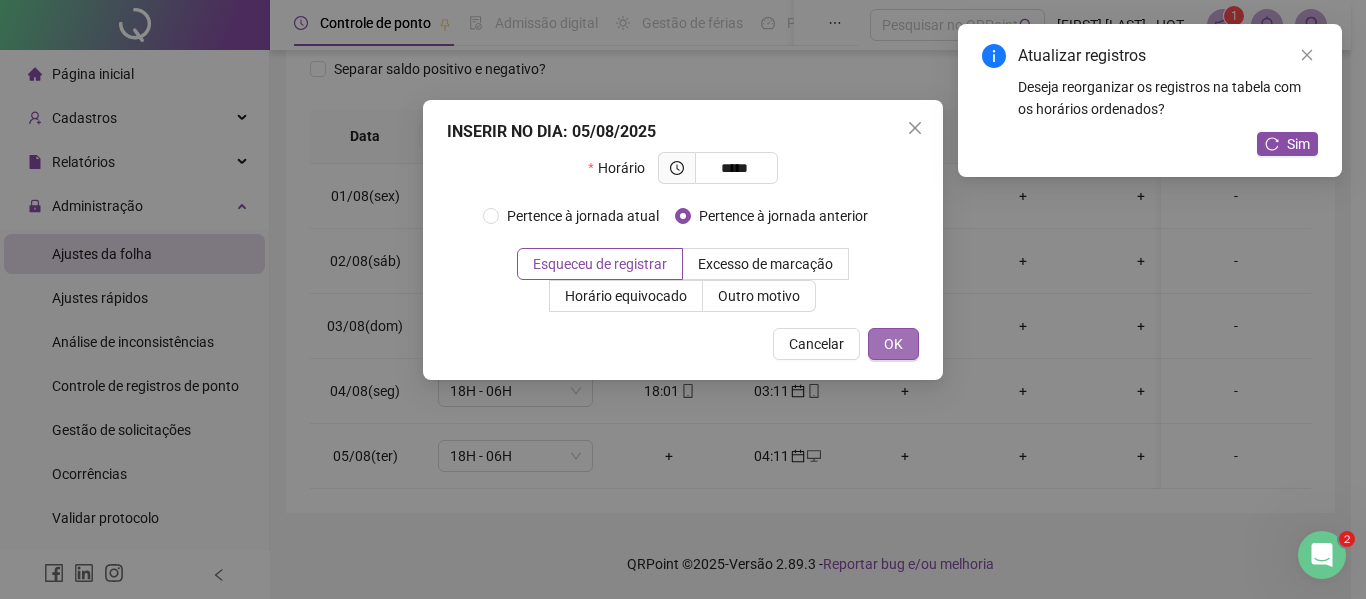 click on "OK" at bounding box center [893, 344] 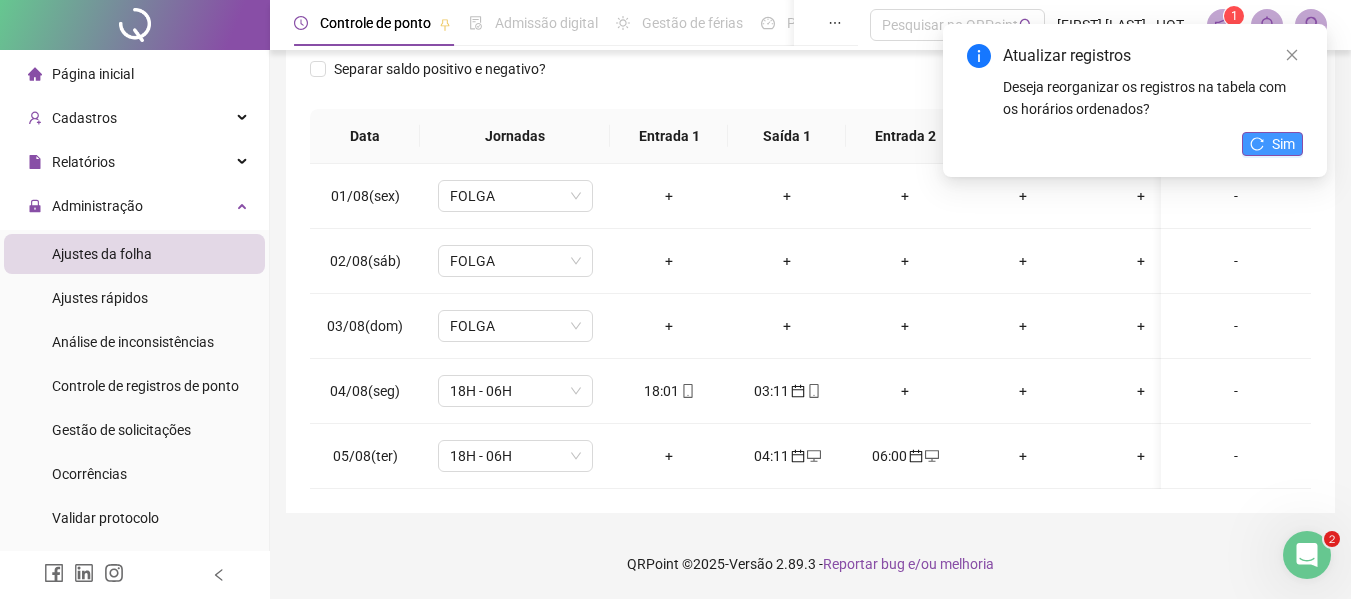 click on "Sim" at bounding box center [1272, 144] 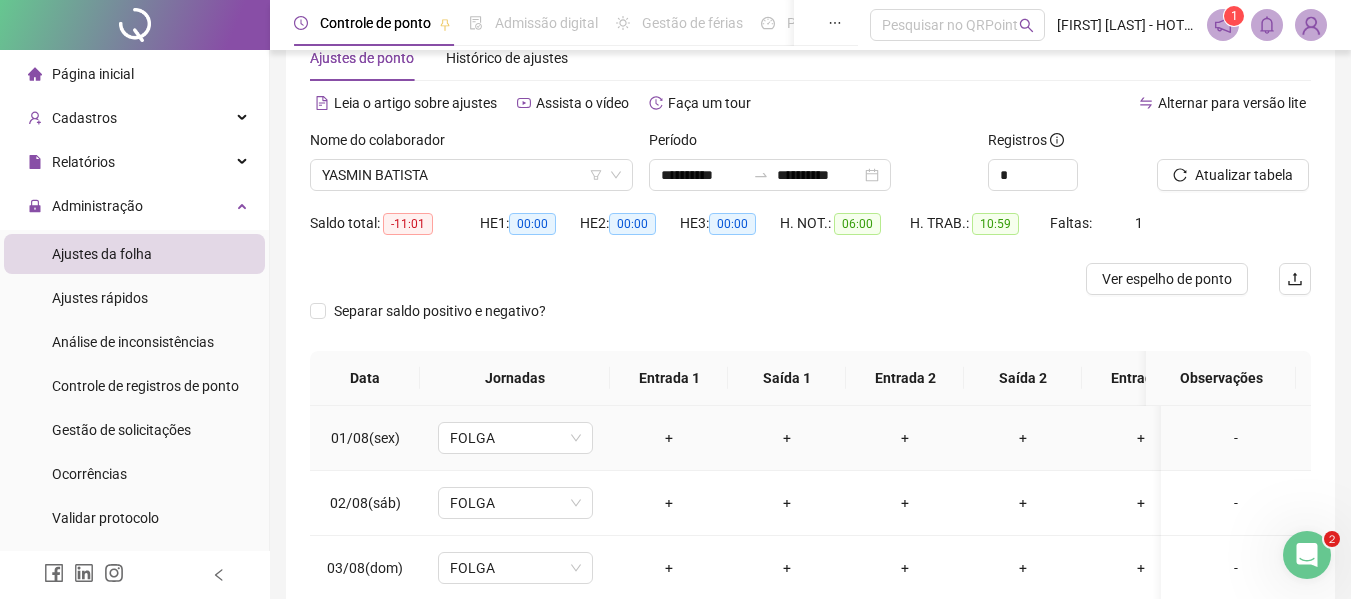 scroll, scrollTop: 54, scrollLeft: 0, axis: vertical 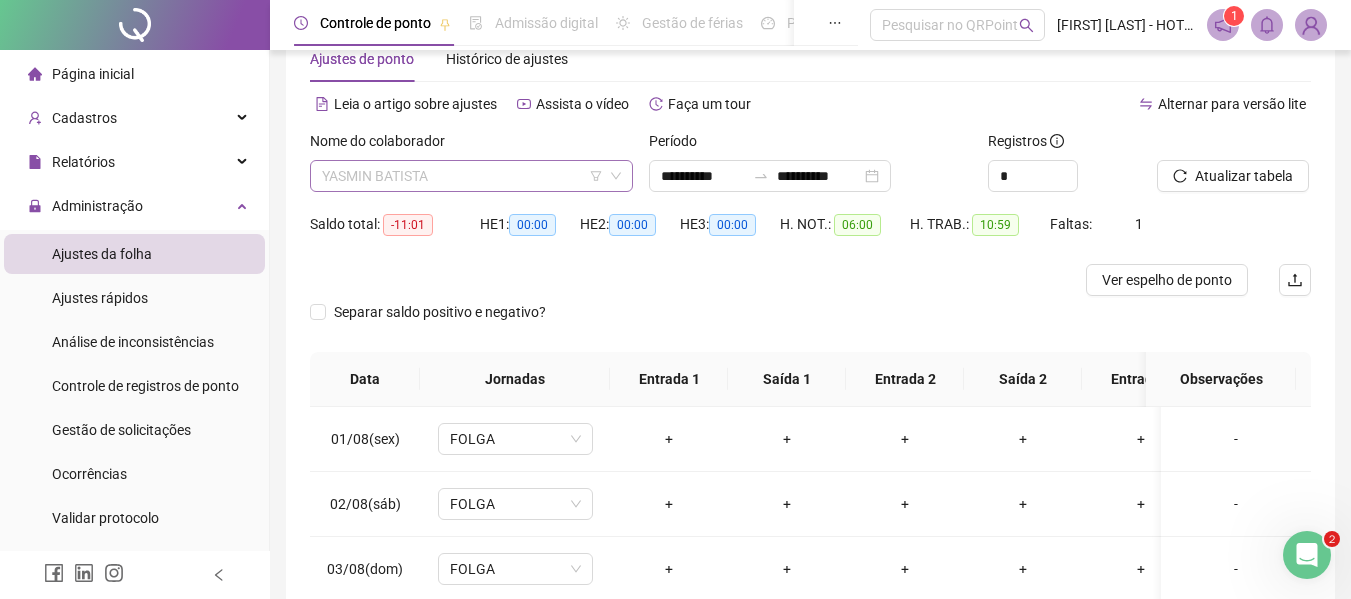 click on "YASMIN BATISTA" at bounding box center [471, 176] 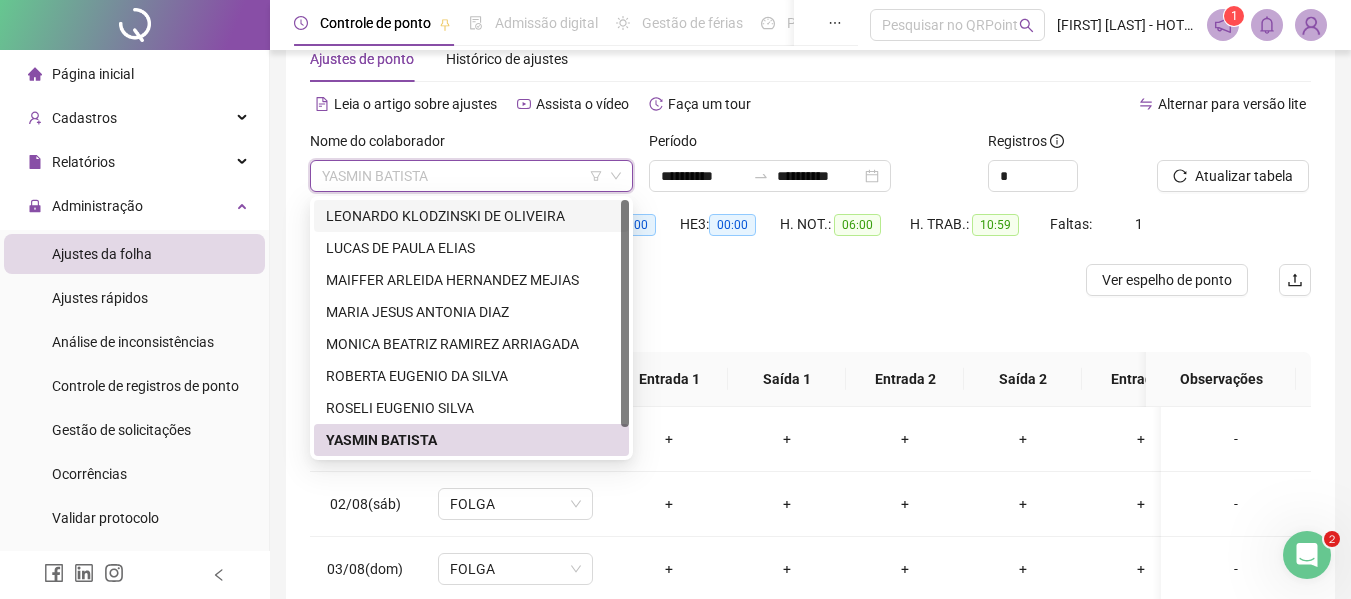 scroll, scrollTop: 0, scrollLeft: 0, axis: both 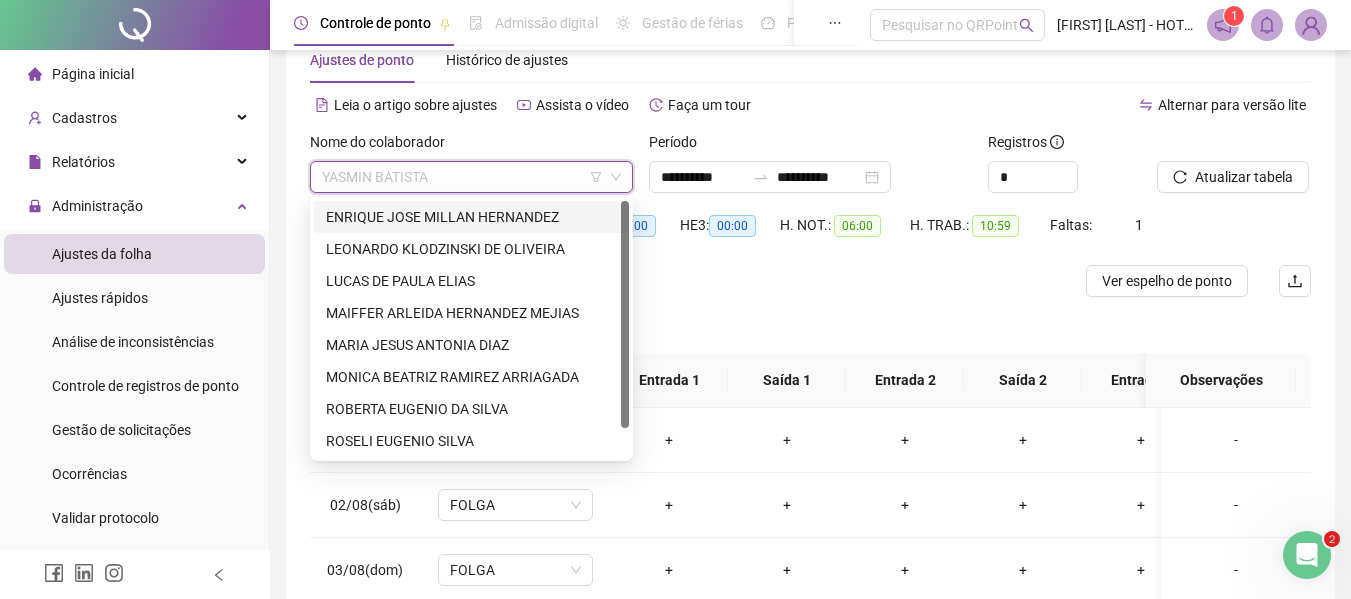 click on "ENRIQUE JOSE MILLAN HERNANDEZ" at bounding box center [471, 217] 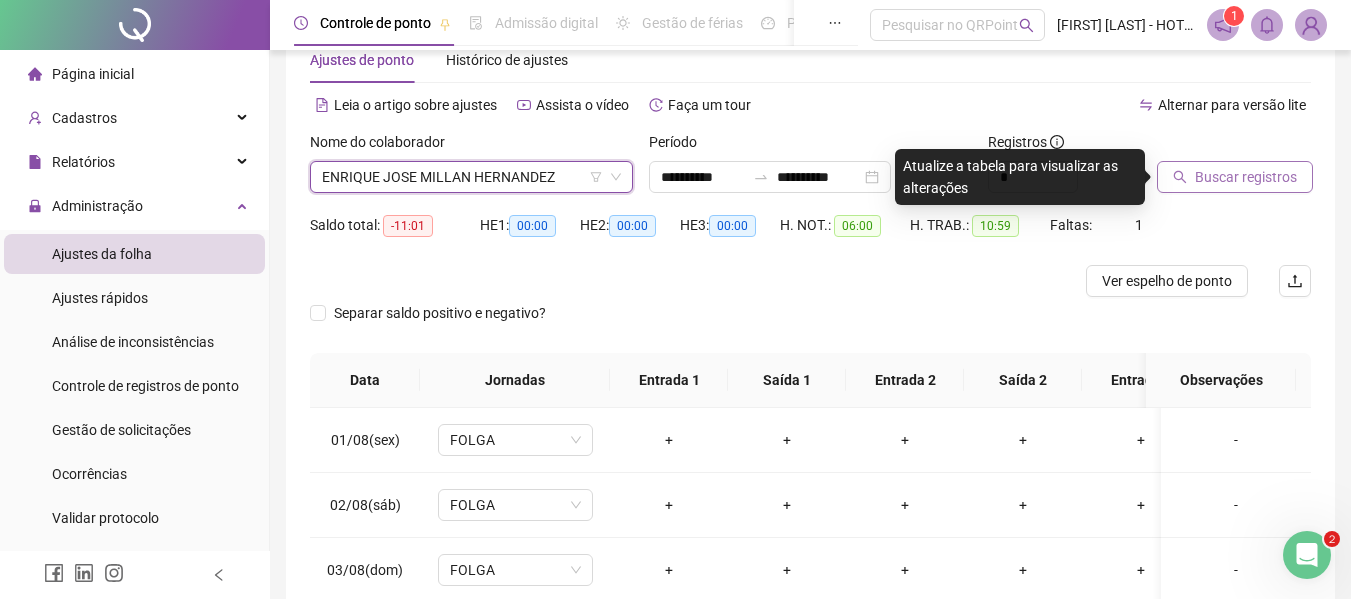 click on "Buscar registros" at bounding box center [1246, 177] 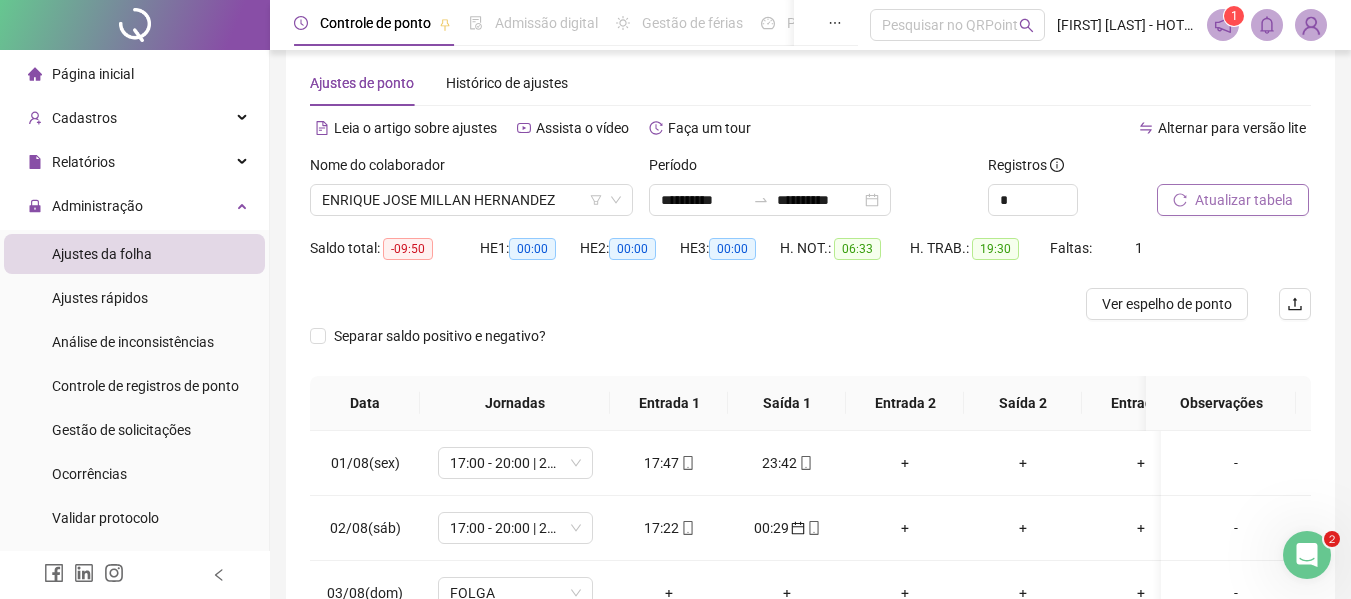 scroll, scrollTop: 0, scrollLeft: 0, axis: both 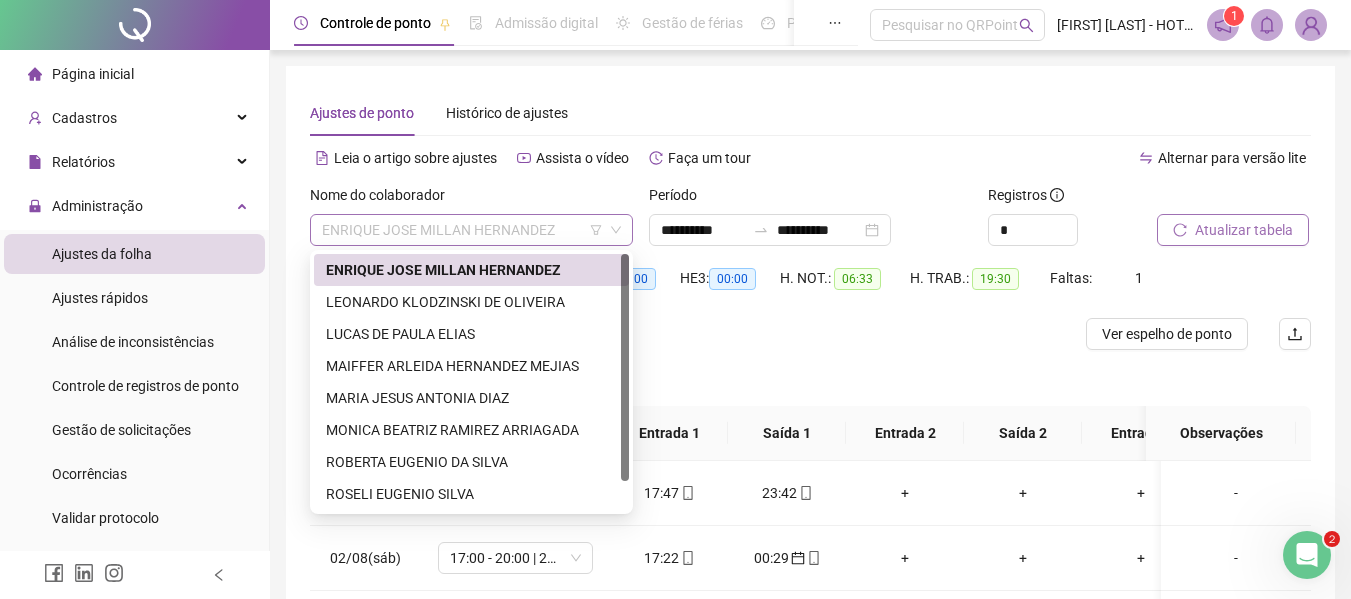 click on "ENRIQUE JOSE MILLAN HERNANDEZ" at bounding box center (471, 230) 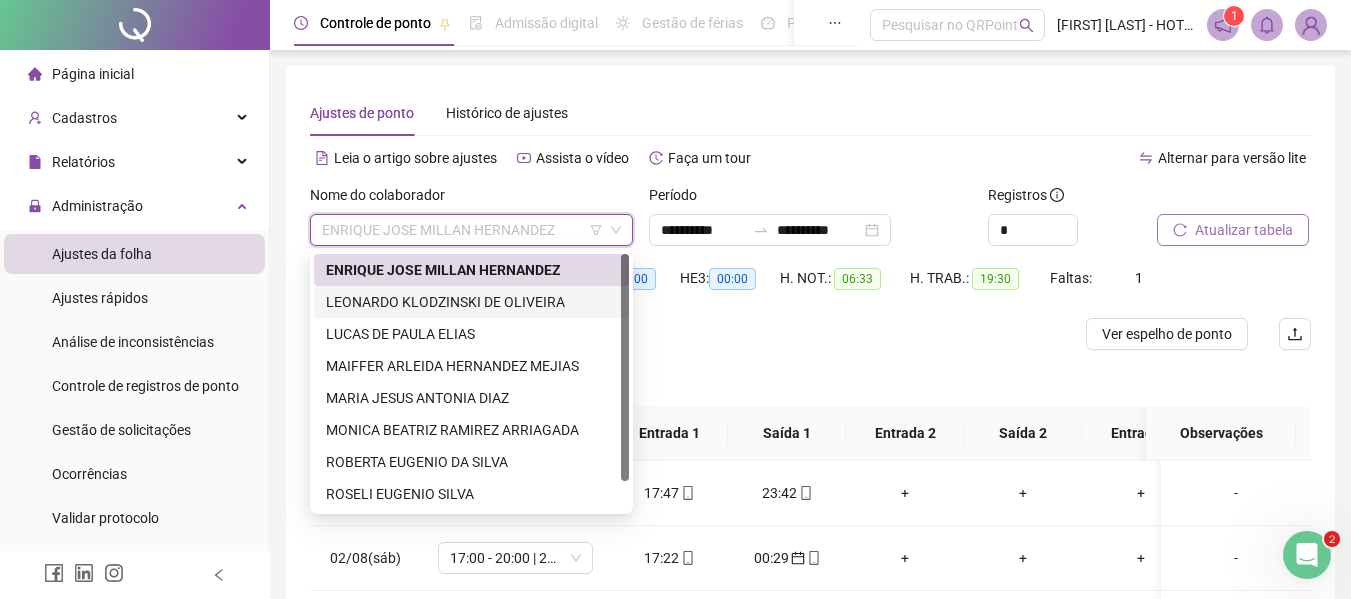 click on "LEONARDO KLODZINSKI DE OLIVEIRA" at bounding box center [471, 302] 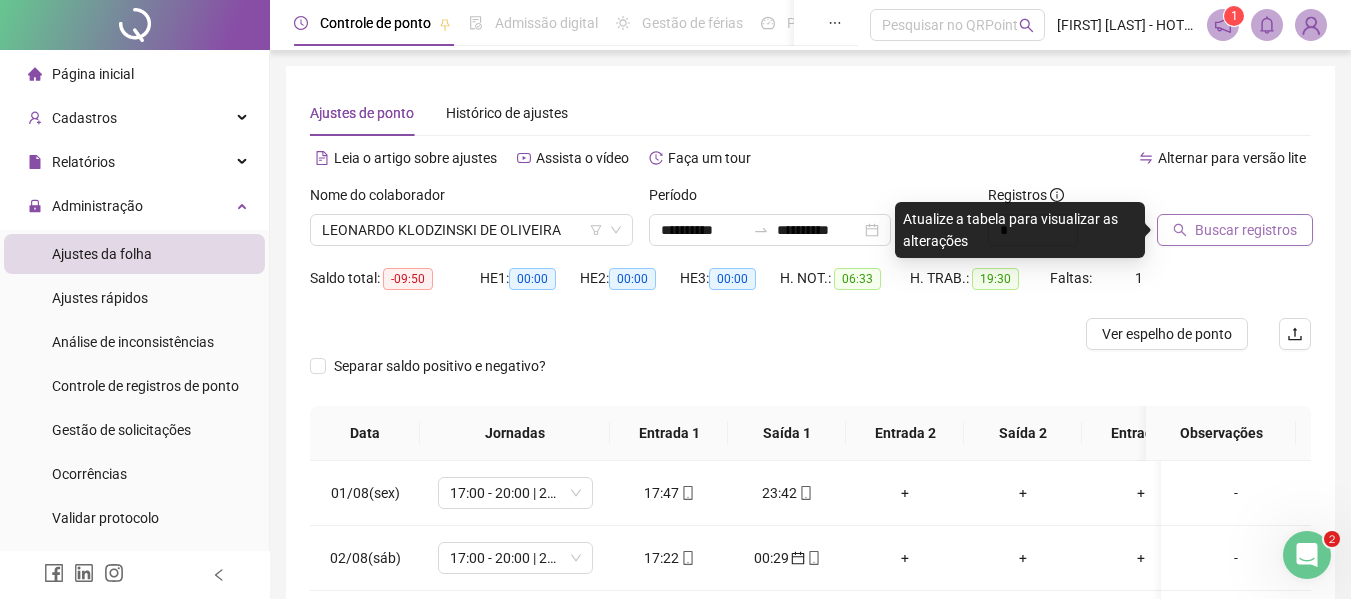 click 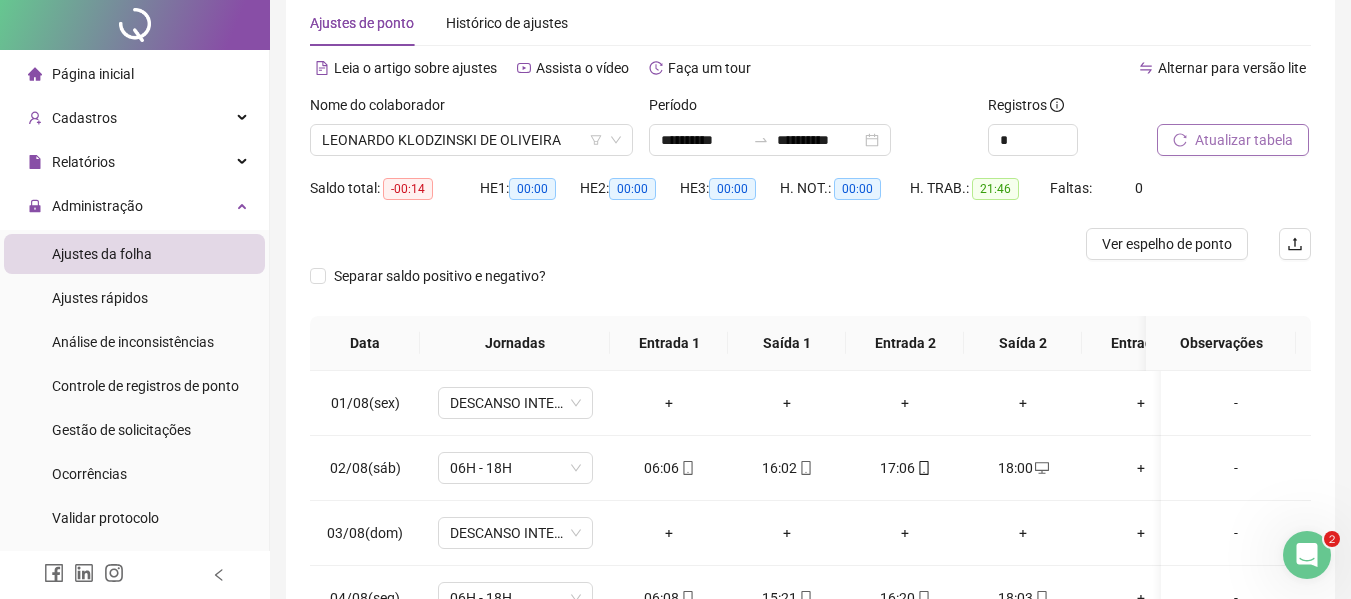 scroll, scrollTop: 0, scrollLeft: 0, axis: both 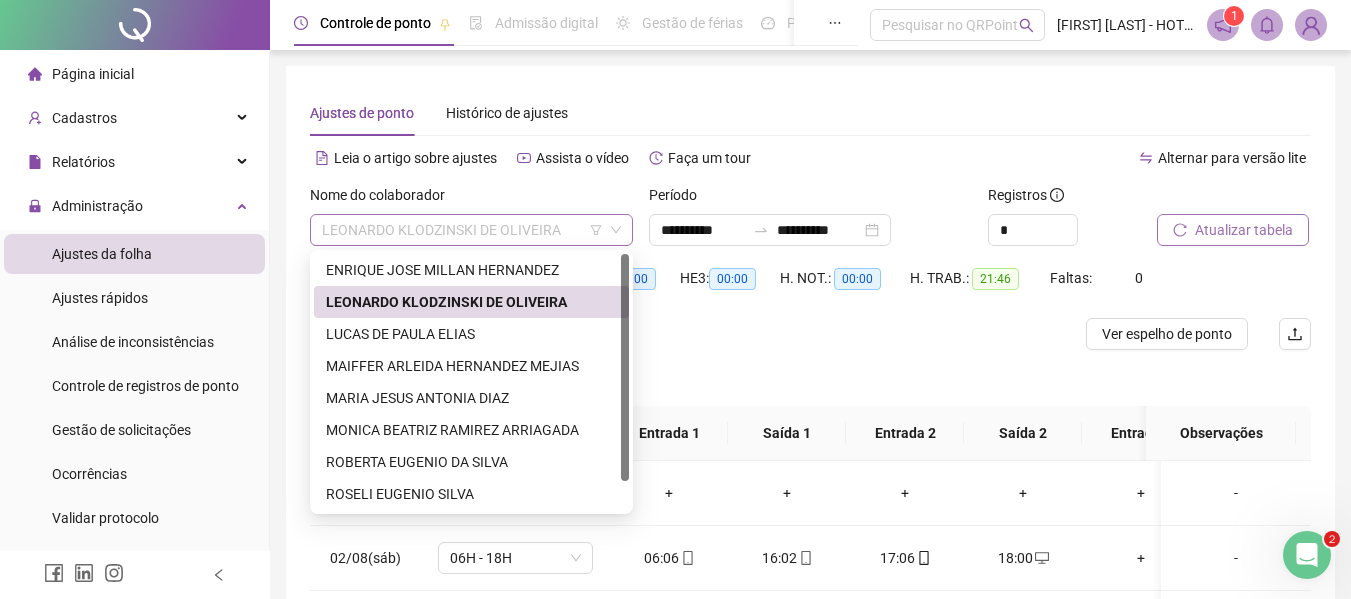 click on "LEONARDO KLODZINSKI DE OLIVEIRA" at bounding box center (471, 230) 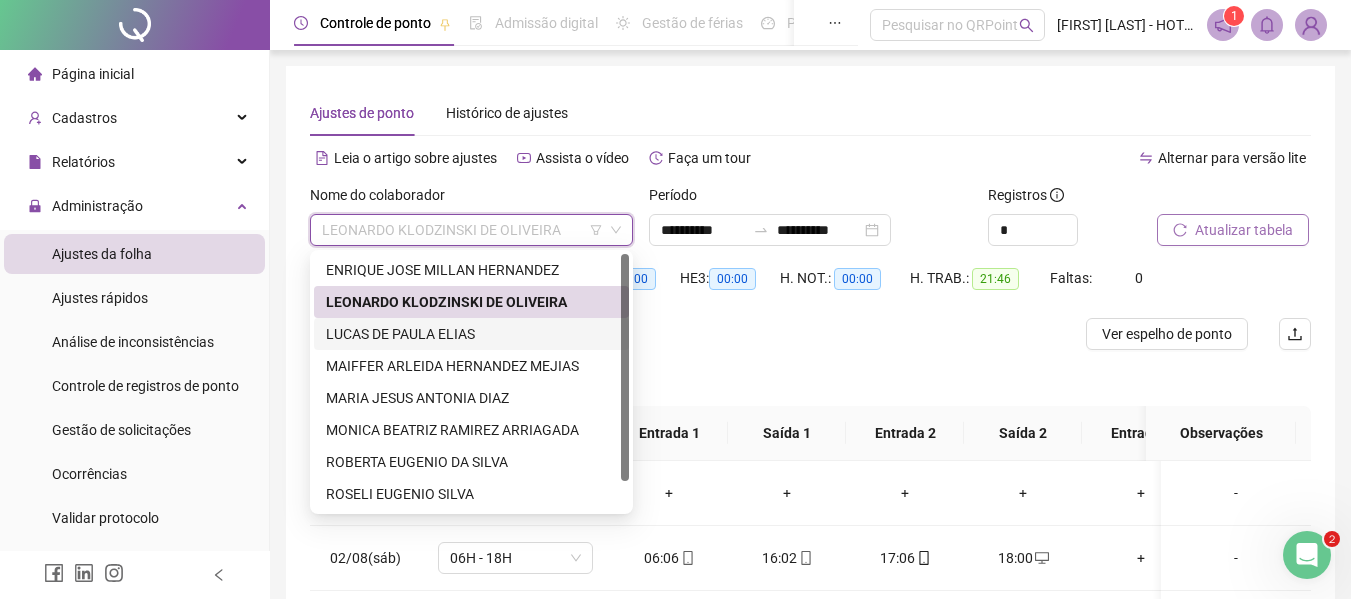 click on "LUCAS DE PAULA ELIAS" at bounding box center [471, 334] 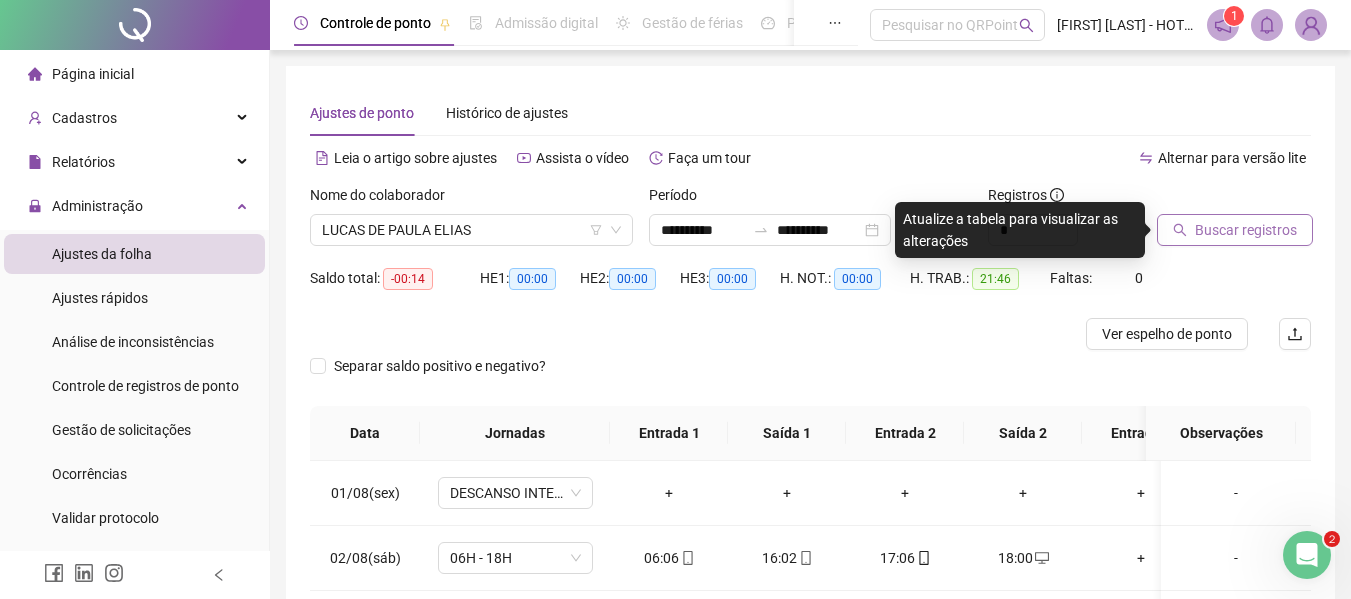 click on "Buscar registros" at bounding box center (1246, 230) 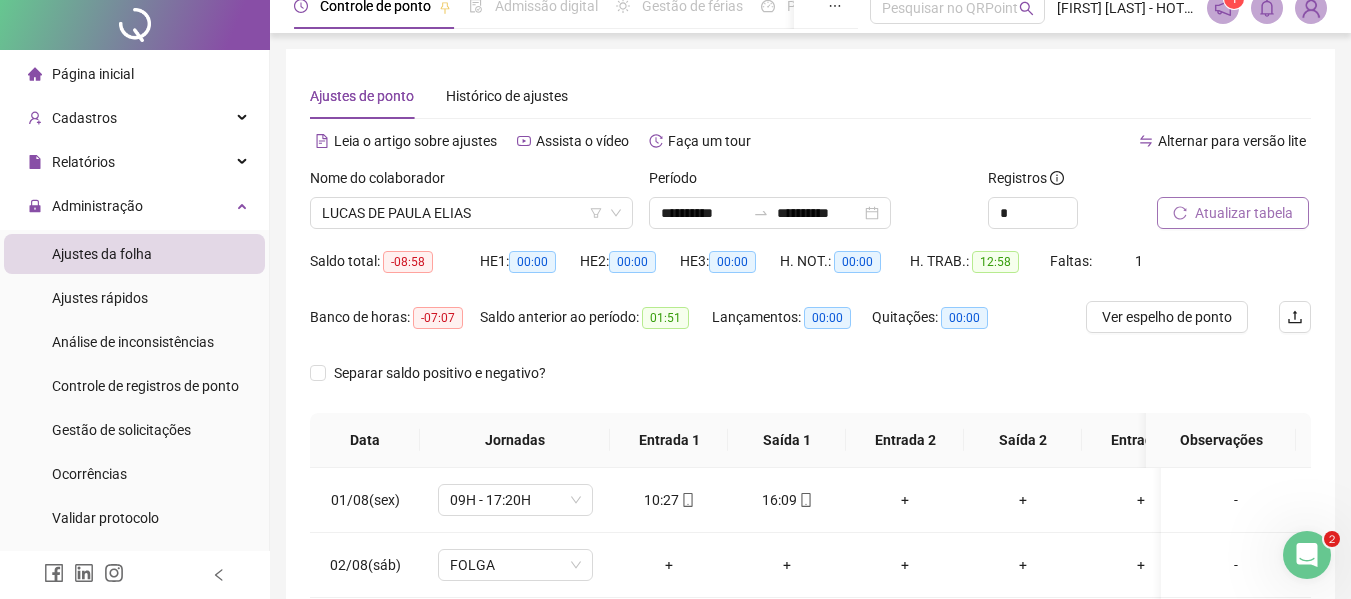 scroll, scrollTop: 0, scrollLeft: 0, axis: both 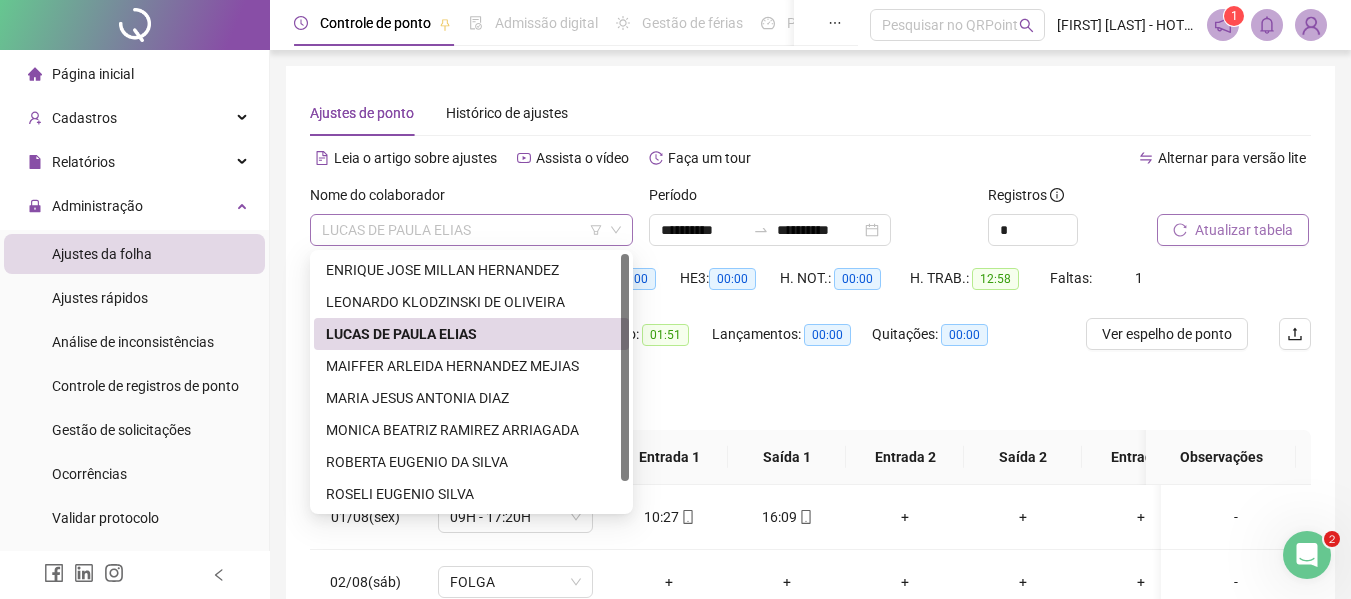 click on "LUCAS DE PAULA ELIAS" at bounding box center [471, 230] 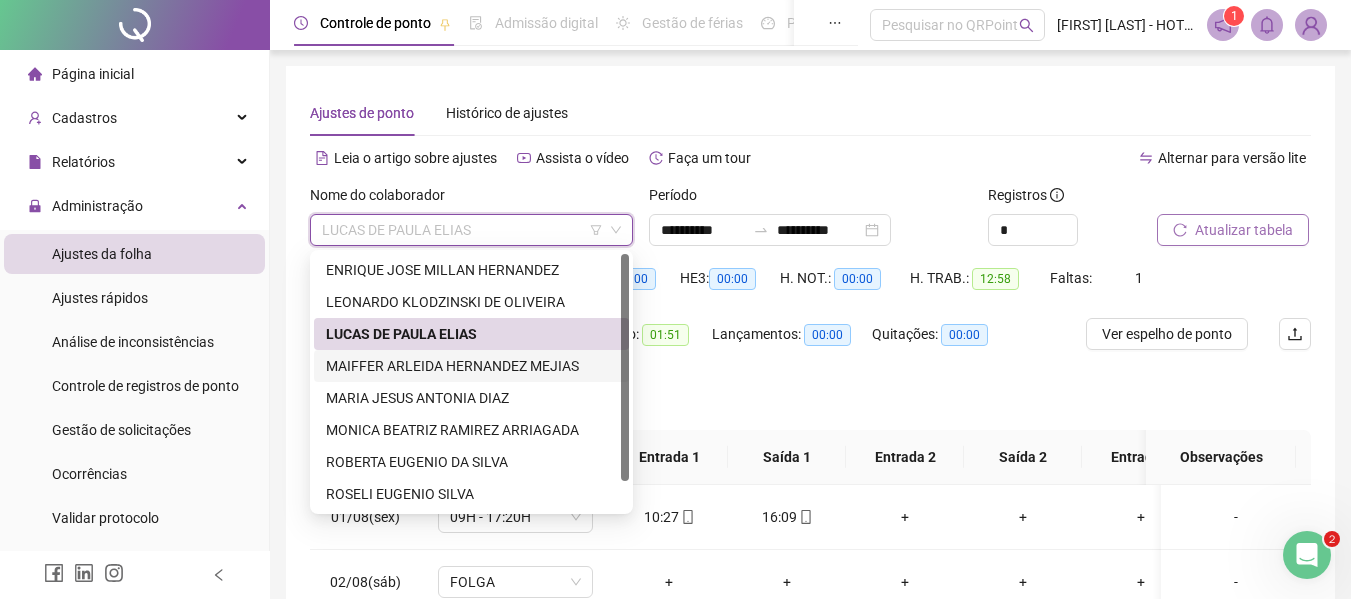 click on "MAIFFER ARLEIDA HERNANDEZ MEJIAS" at bounding box center [471, 366] 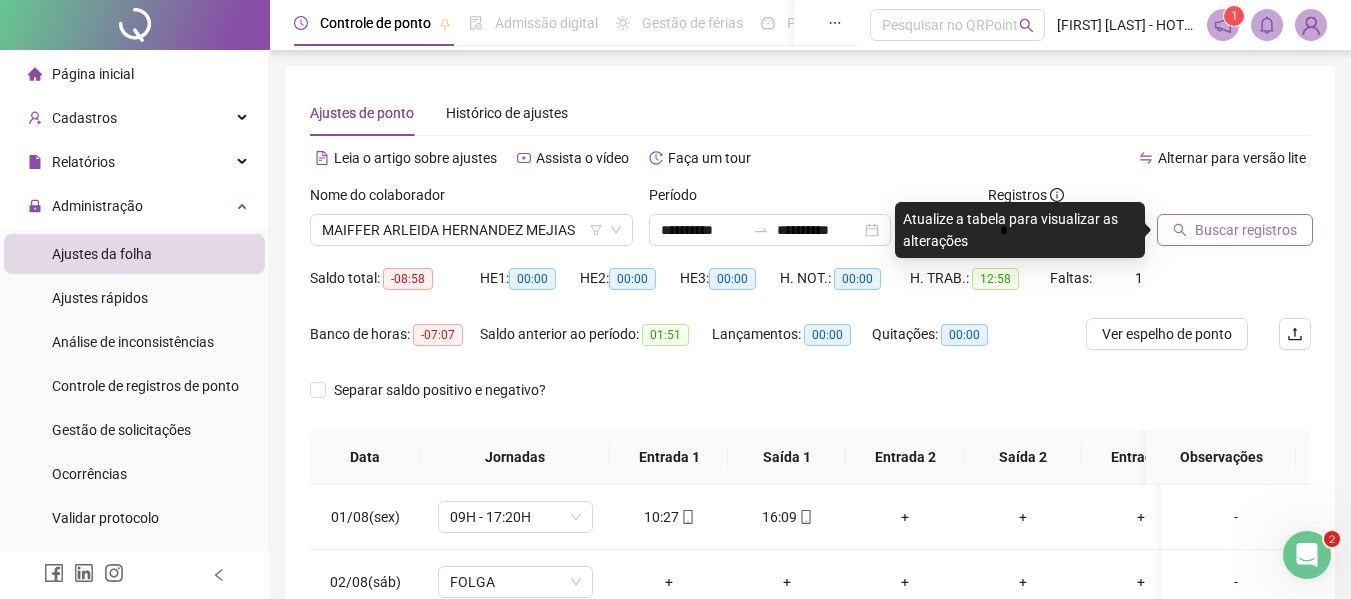 click on "Buscar registros" at bounding box center (1246, 230) 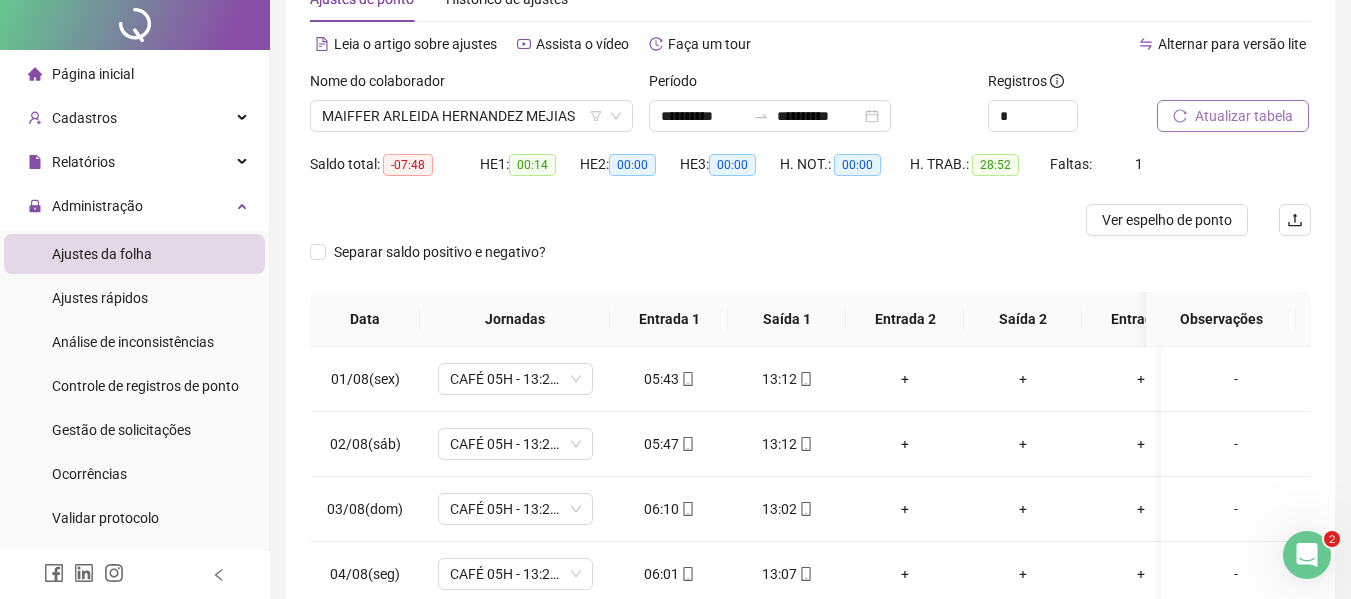 scroll, scrollTop: 0, scrollLeft: 0, axis: both 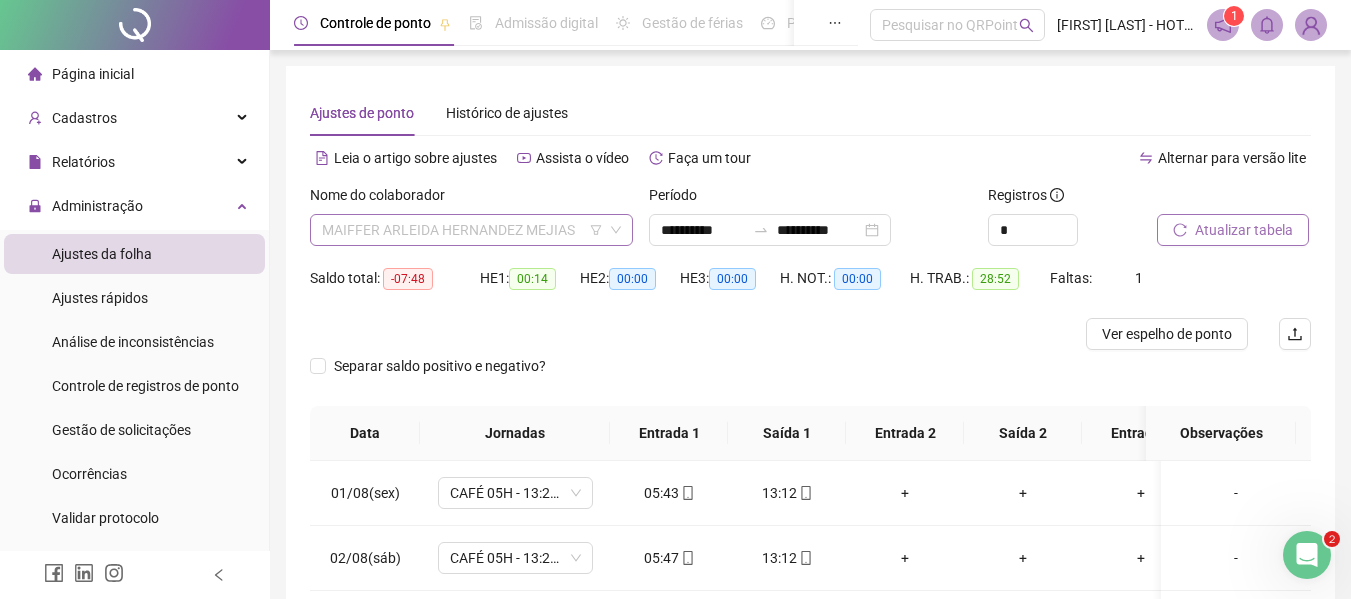 click on "MAIFFER ARLEIDA HERNANDEZ MEJIAS" at bounding box center [471, 230] 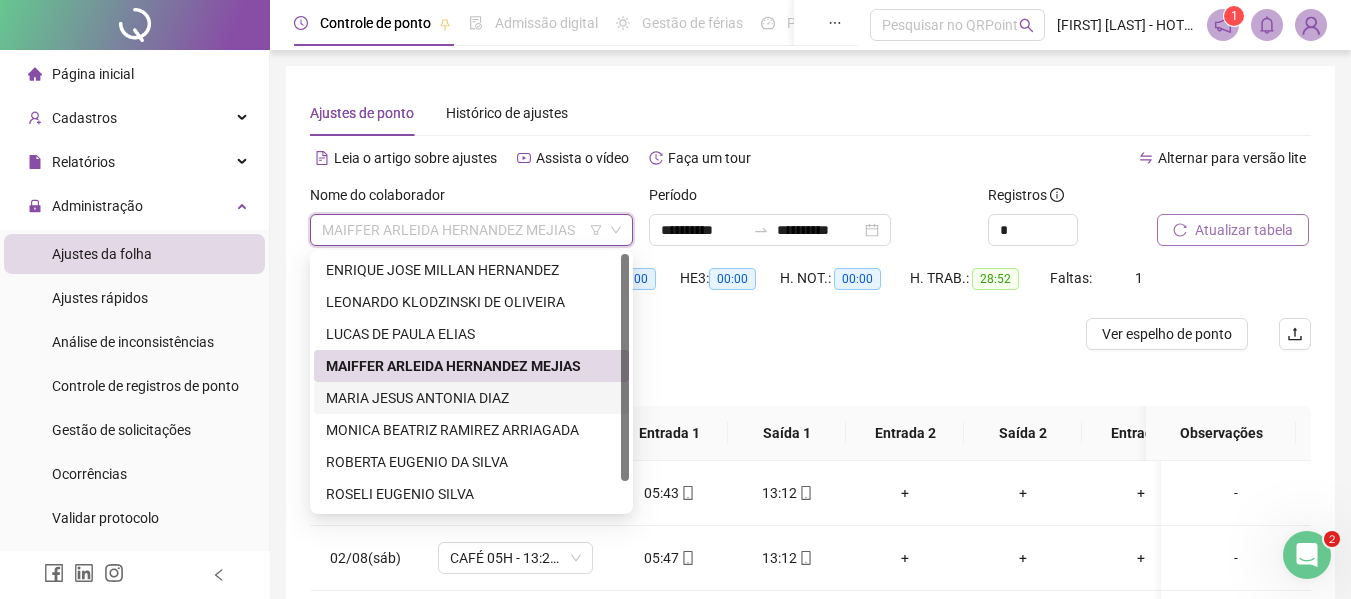 click on "MARIA JESUS ANTONIA DIAZ" at bounding box center (471, 398) 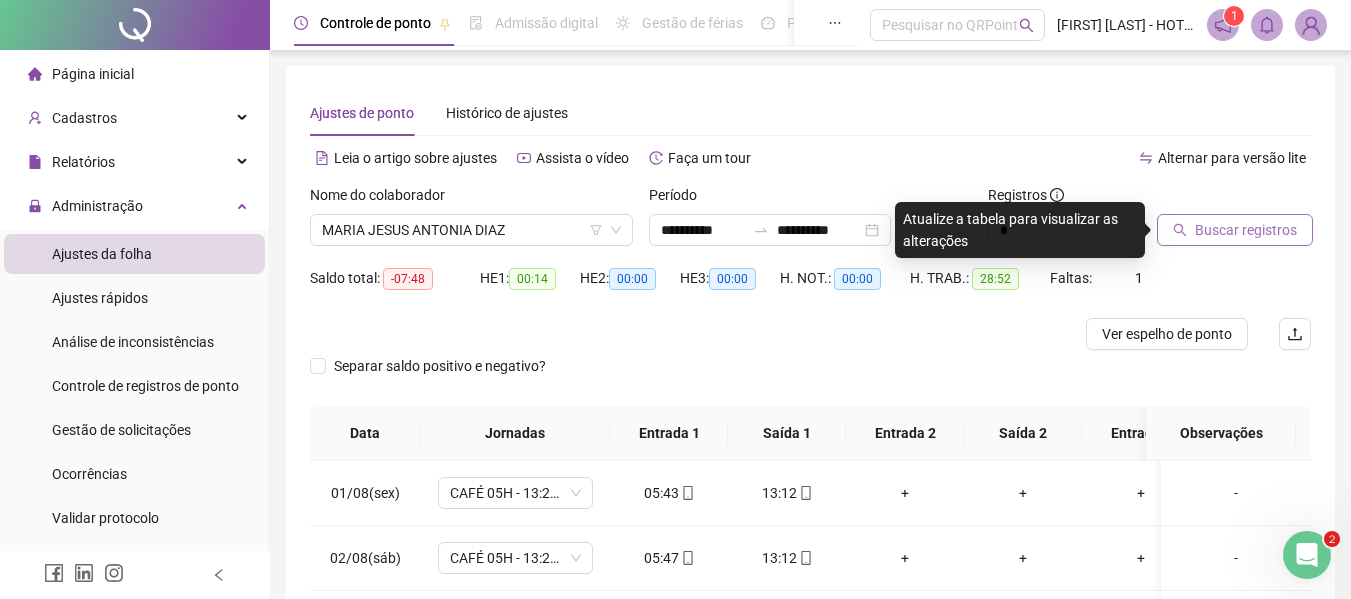 click on "Buscar registros" at bounding box center [1246, 230] 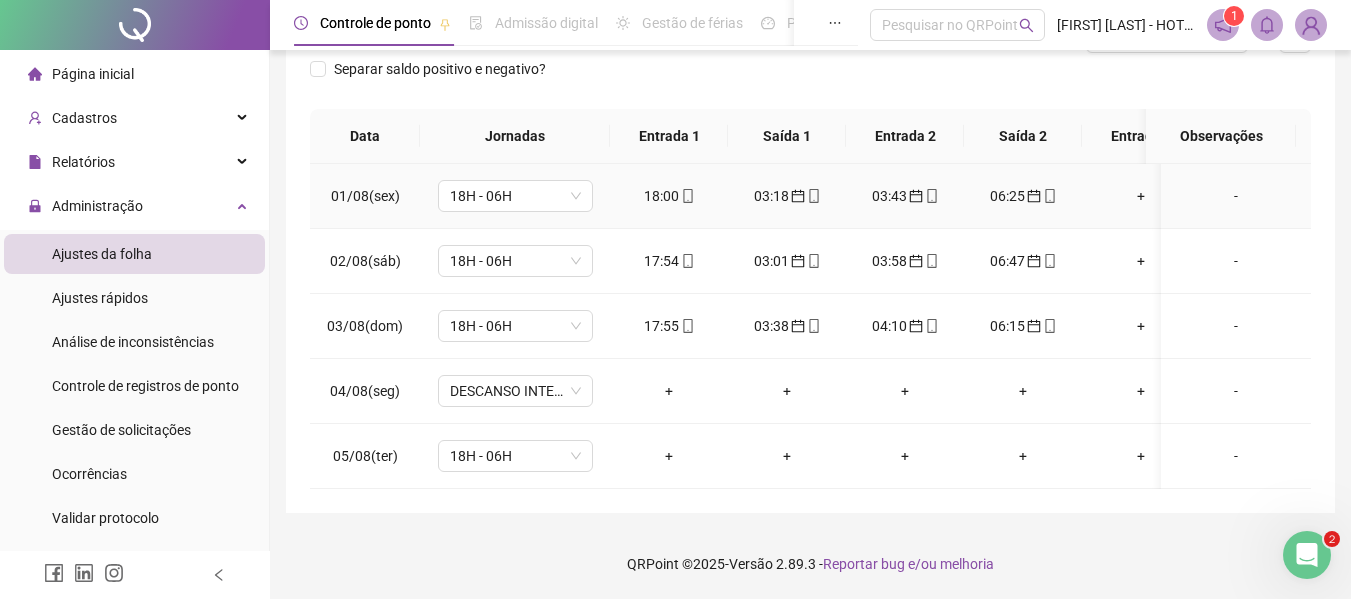 scroll, scrollTop: 312, scrollLeft: 0, axis: vertical 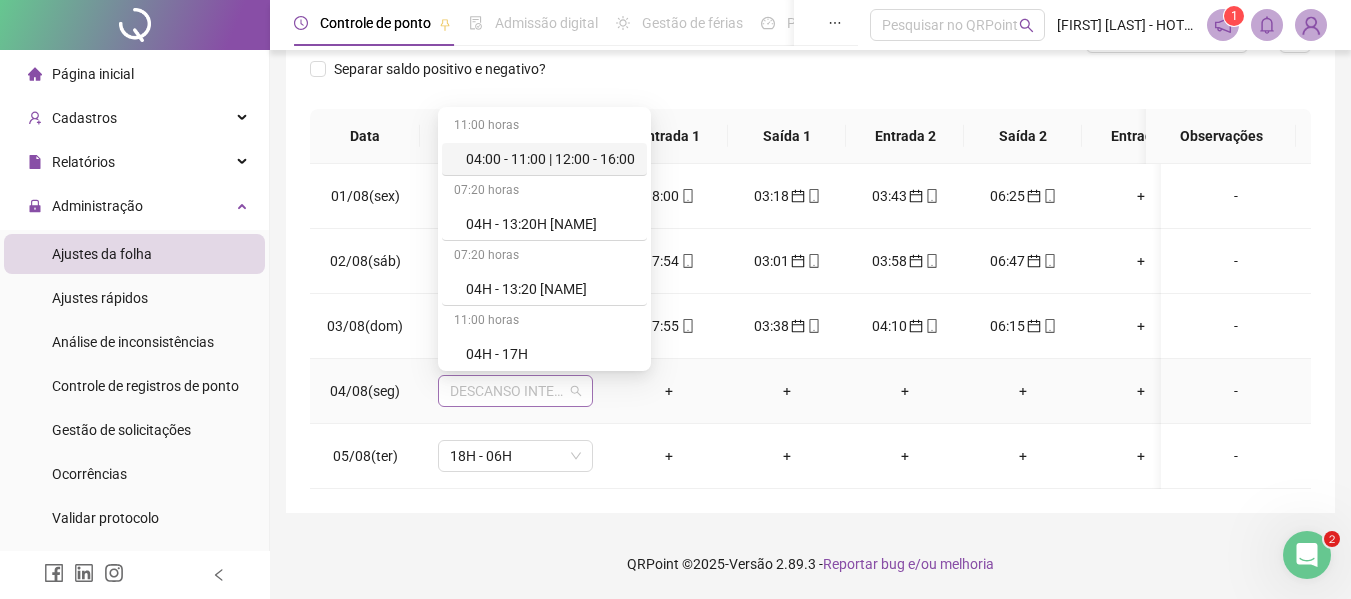 click on "DESCANSO INTER-JORNADA" at bounding box center [515, 391] 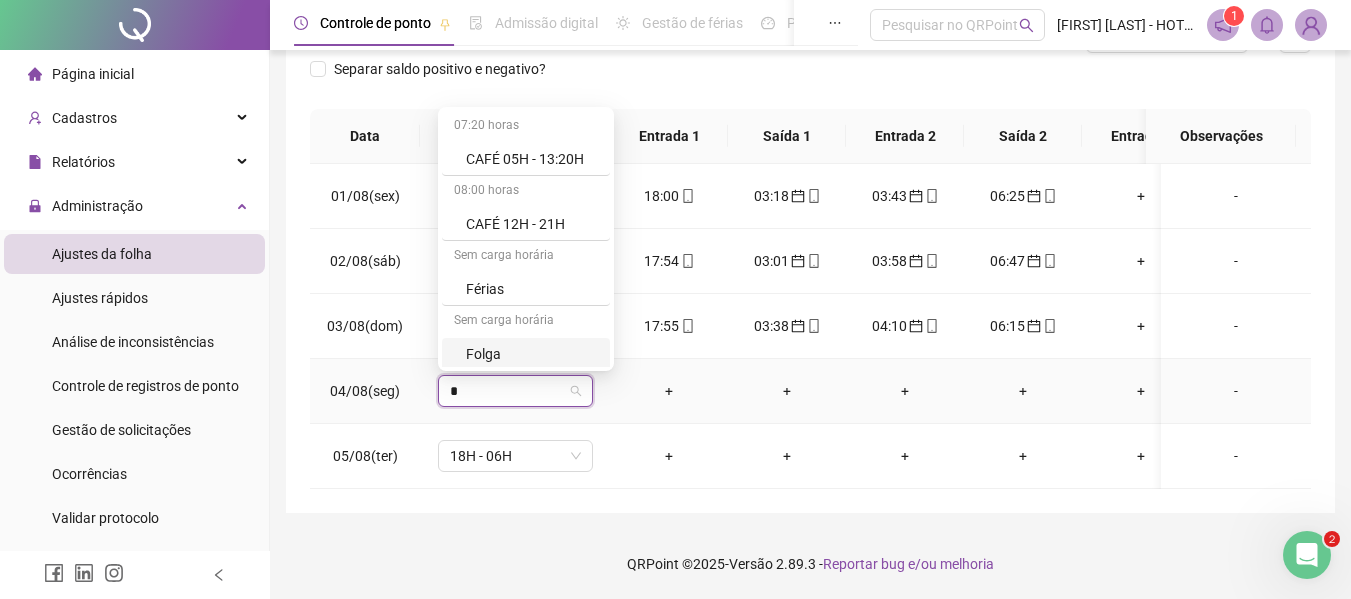 click on "Folga" at bounding box center [532, 354] 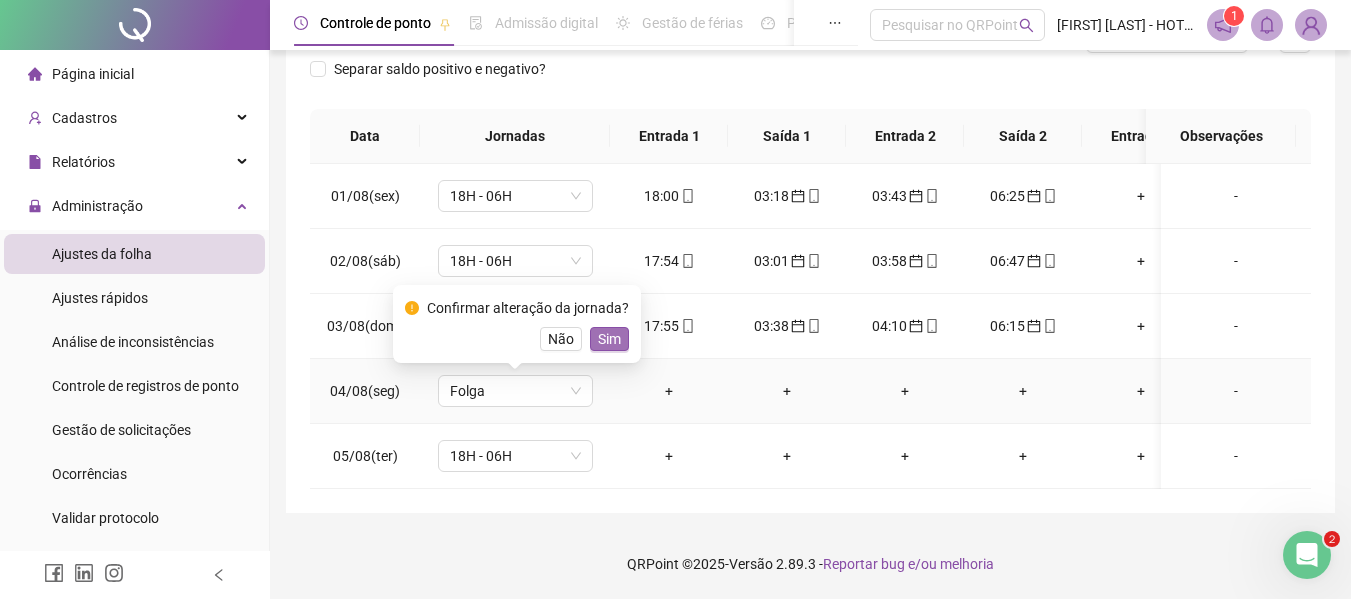 click on "Sim" at bounding box center [609, 339] 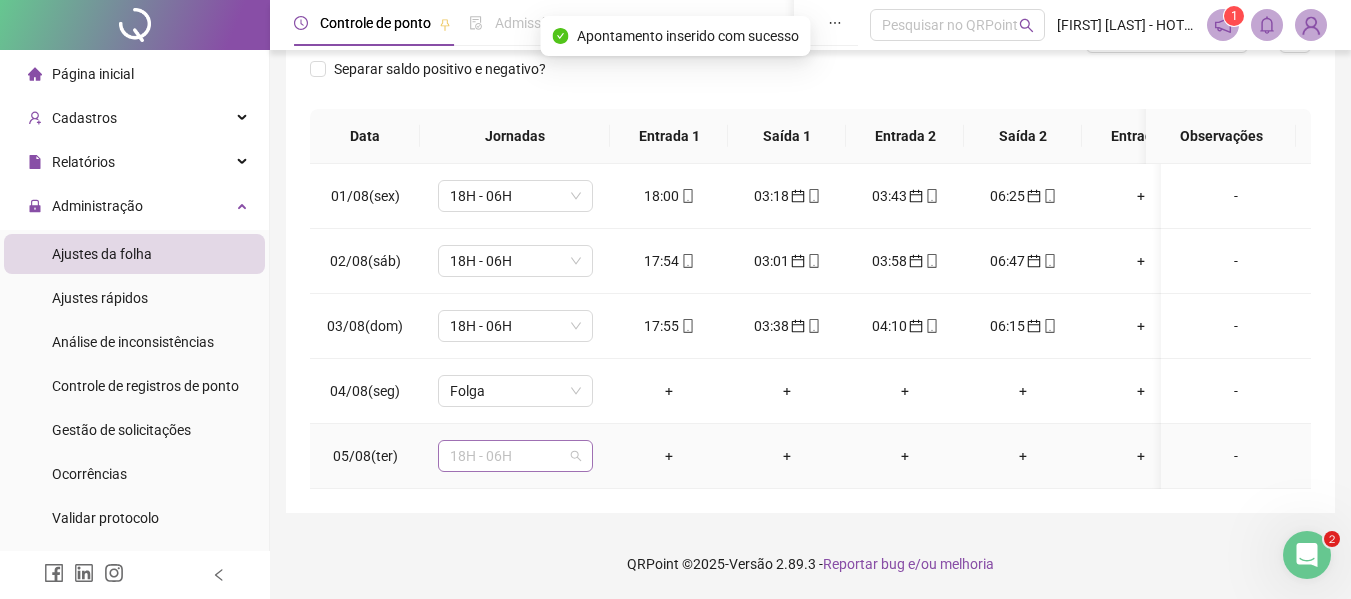 click on "18H - 06H" at bounding box center [515, 456] 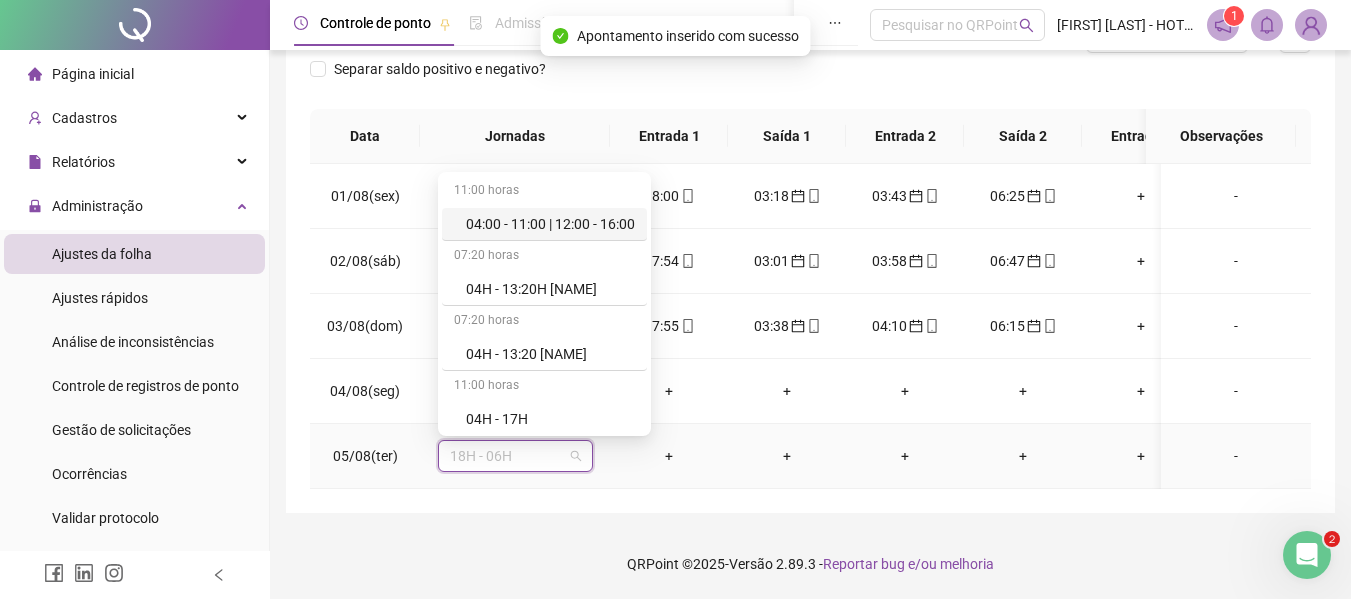 type on "*" 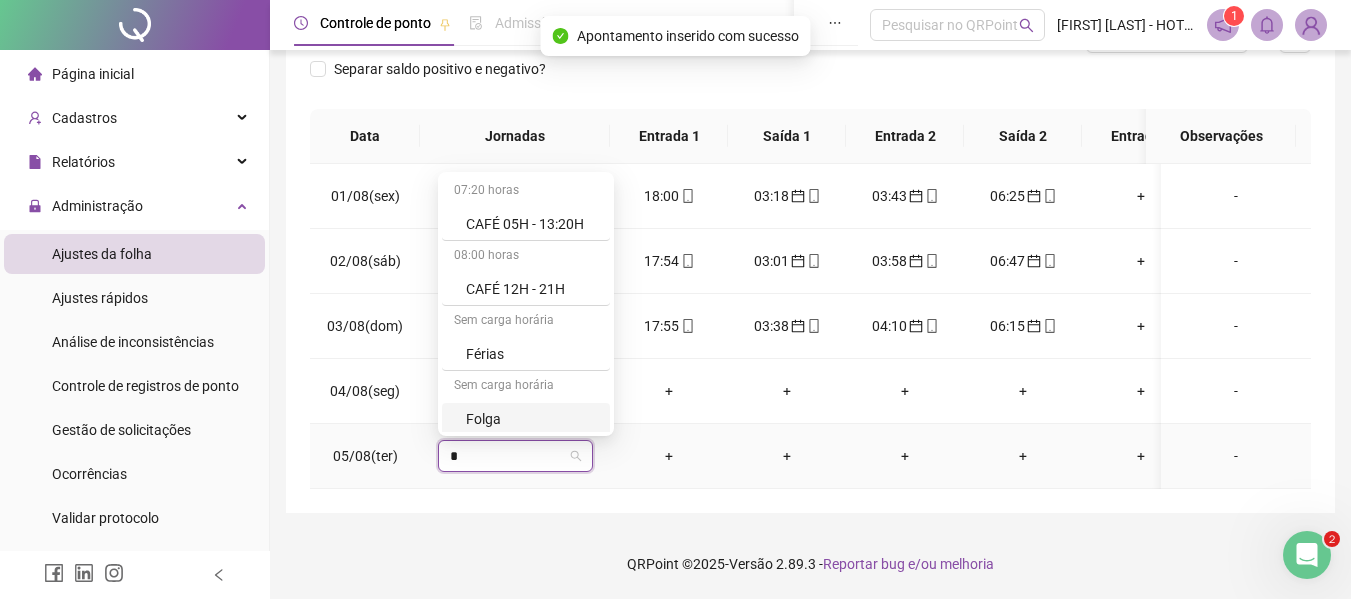 click on "Folga" at bounding box center [526, 419] 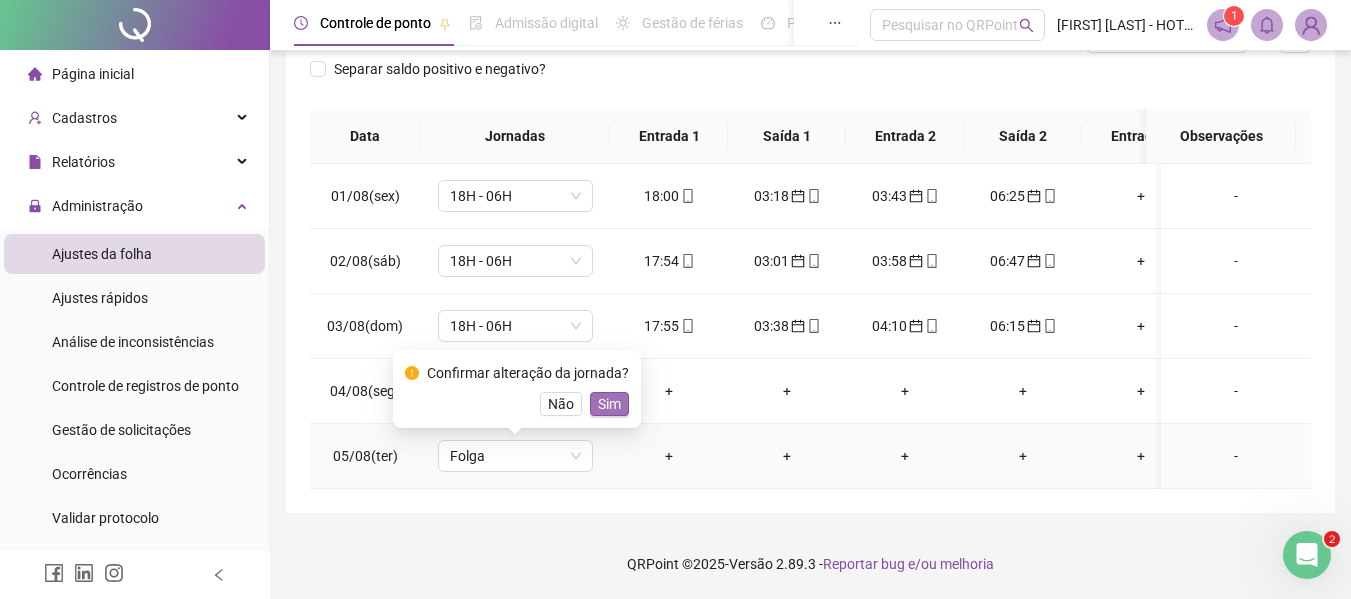click on "Sim" at bounding box center [609, 404] 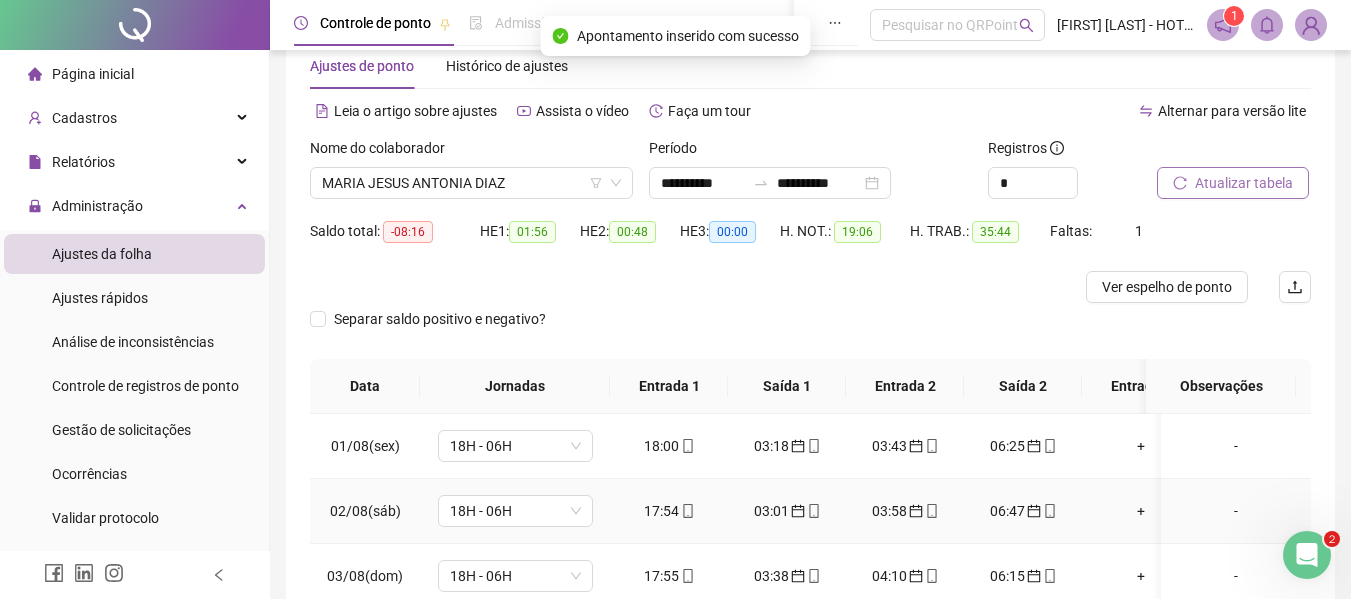 scroll, scrollTop: 46, scrollLeft: 0, axis: vertical 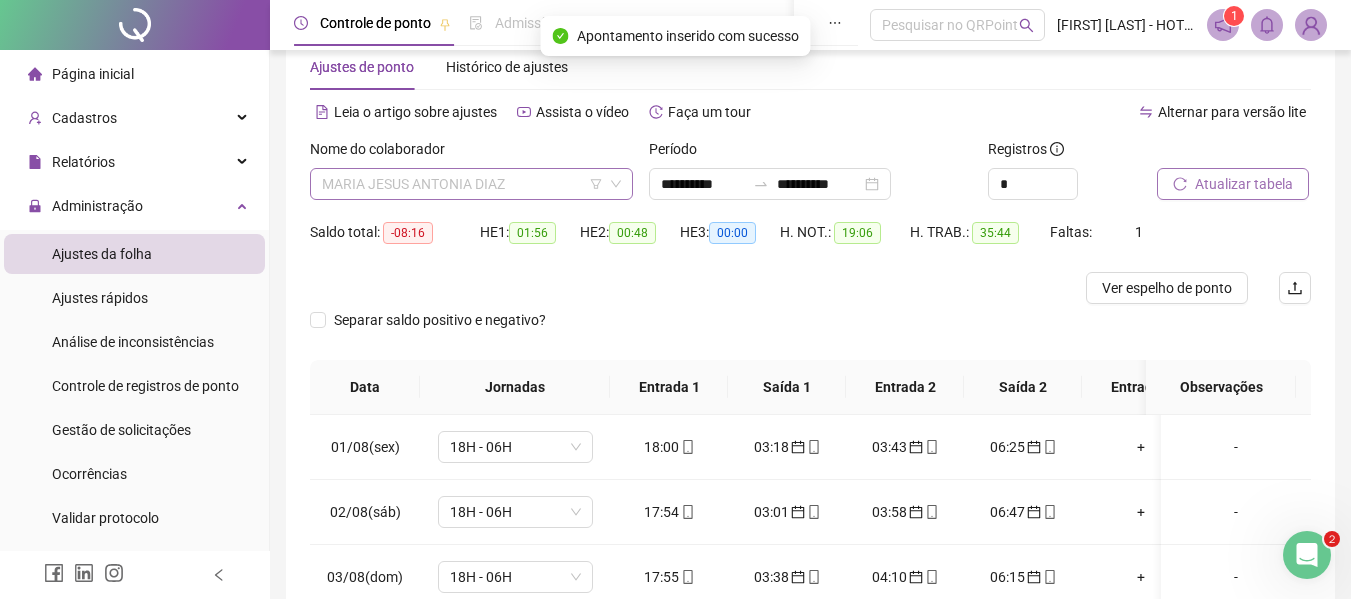 click on "MARIA JESUS ANTONIA DIAZ" at bounding box center [471, 184] 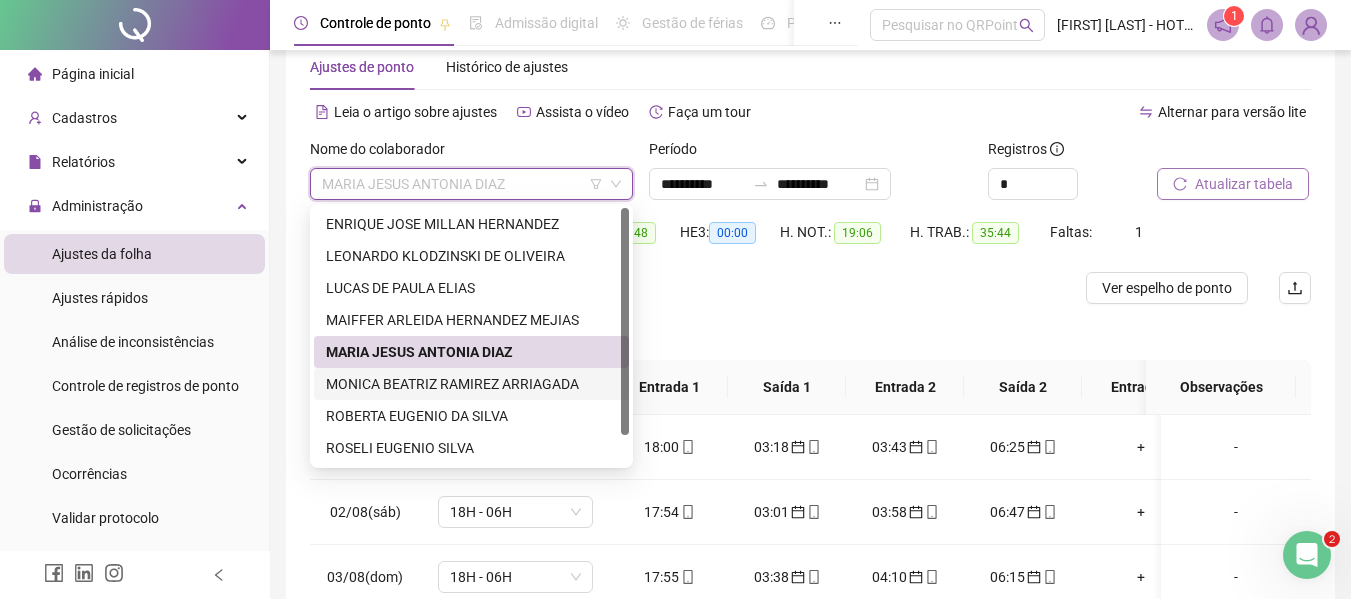 click on "MONICA BEATRIZ RAMIREZ ARRIAGADA" at bounding box center [471, 384] 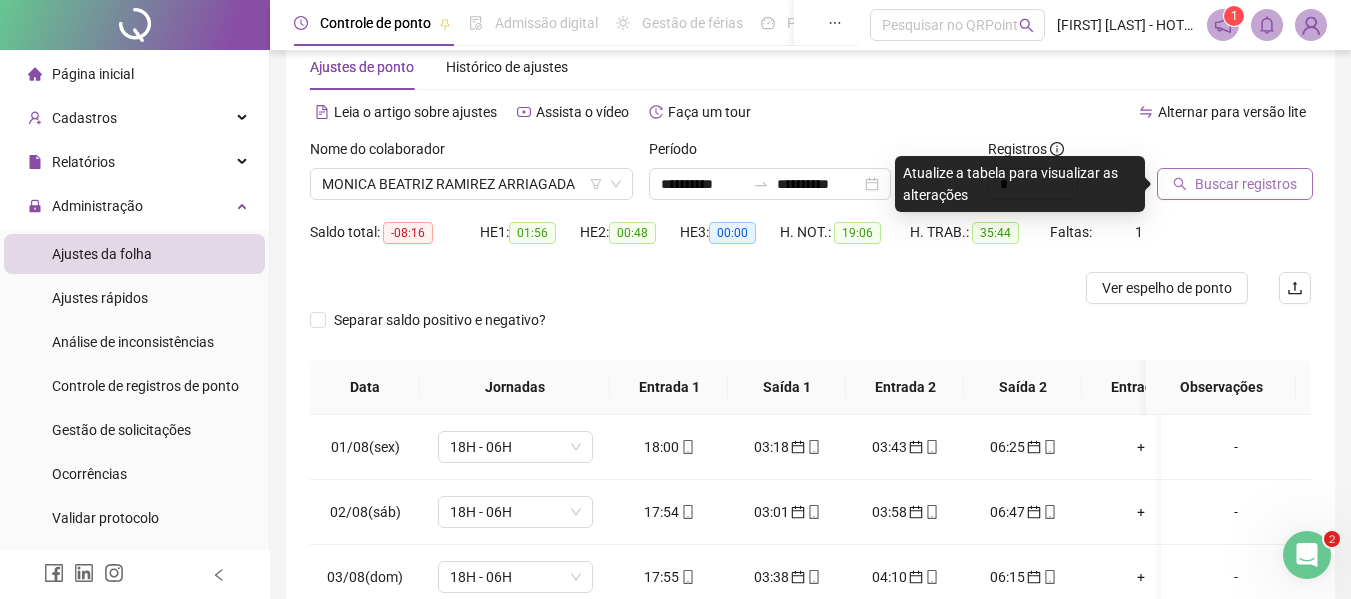 click on "Buscar registros" at bounding box center (1235, 184) 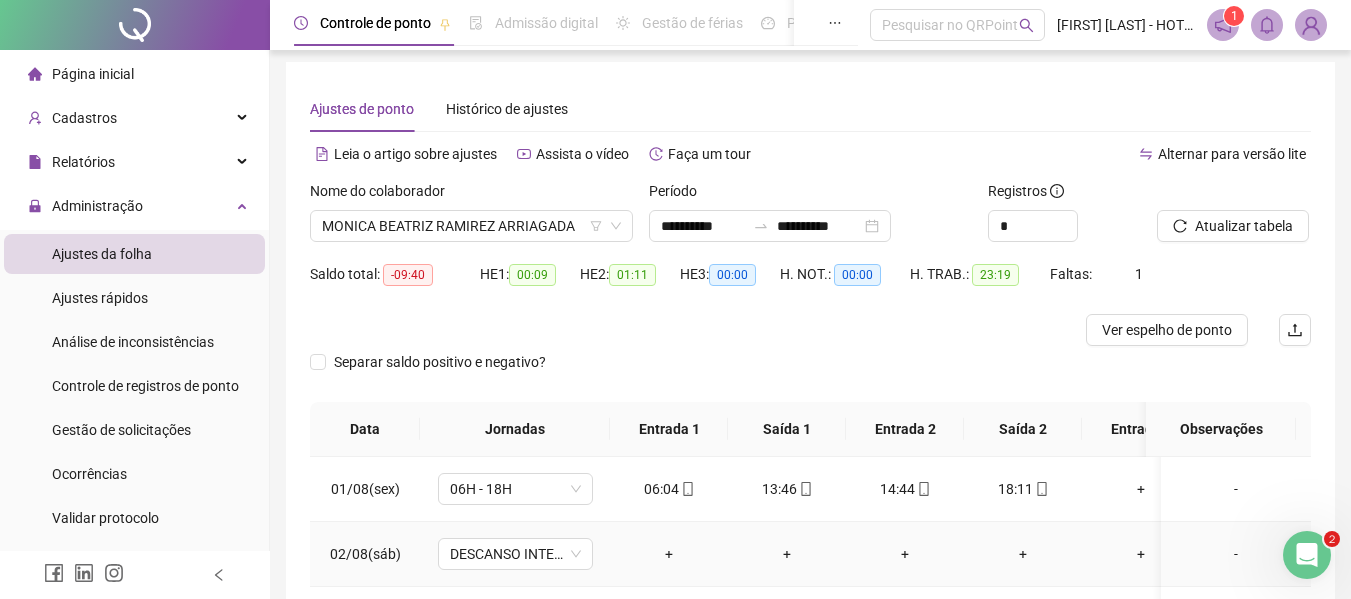 scroll, scrollTop: 0, scrollLeft: 0, axis: both 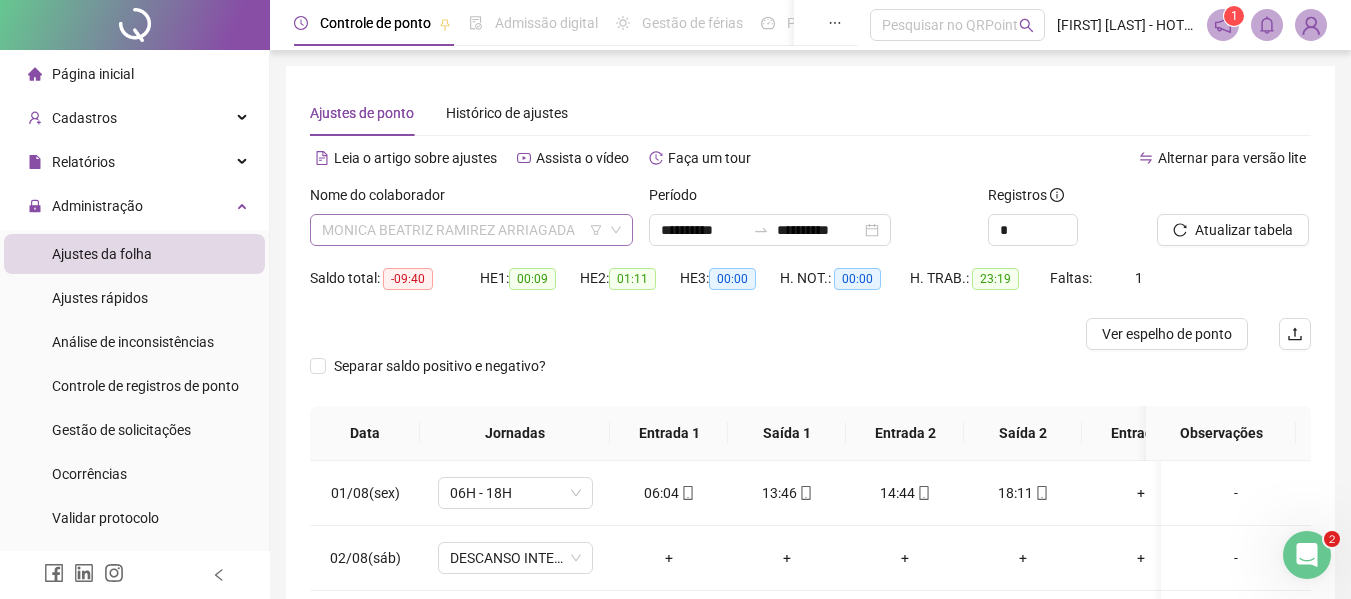 click on "MONICA BEATRIZ RAMIREZ ARRIAGADA" at bounding box center (471, 230) 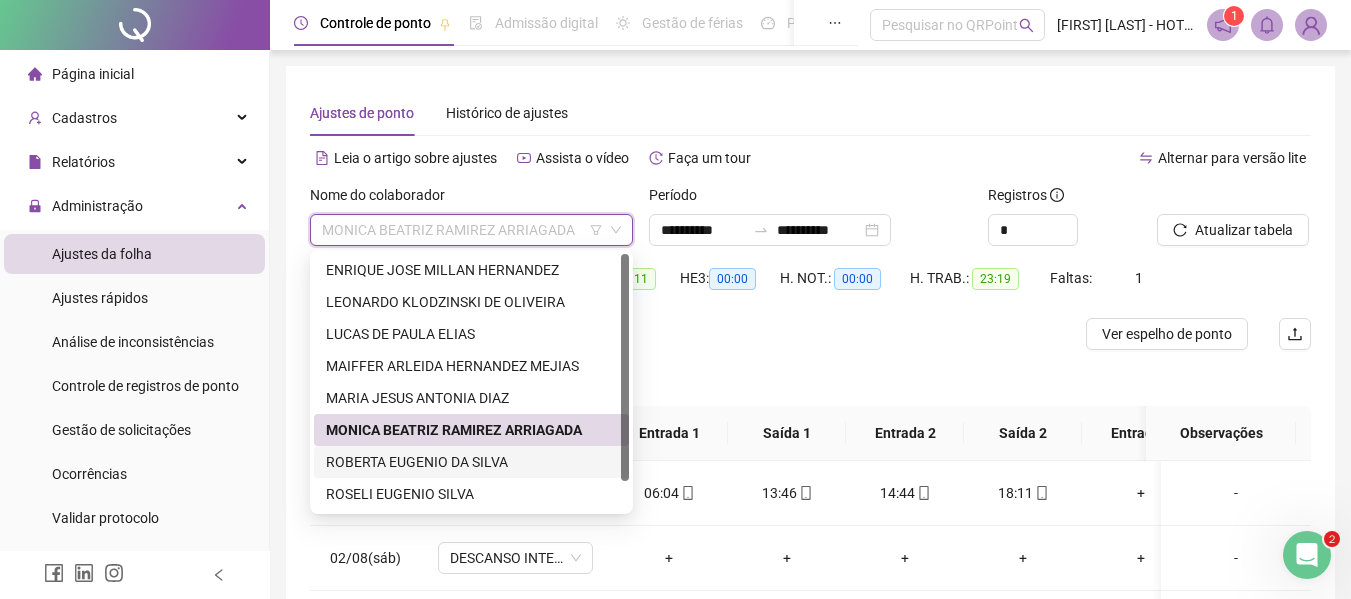 click on "ROBERTA EUGENIO DA SILVA" at bounding box center (471, 462) 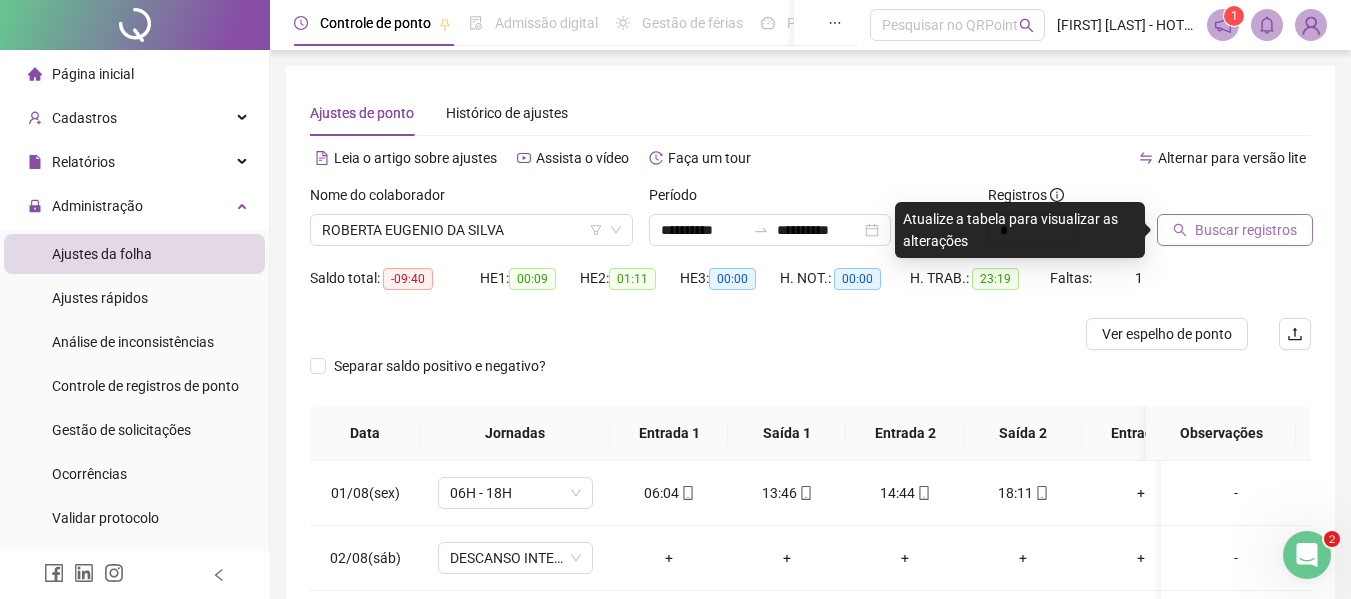 click on "Buscar registros" at bounding box center (1235, 230) 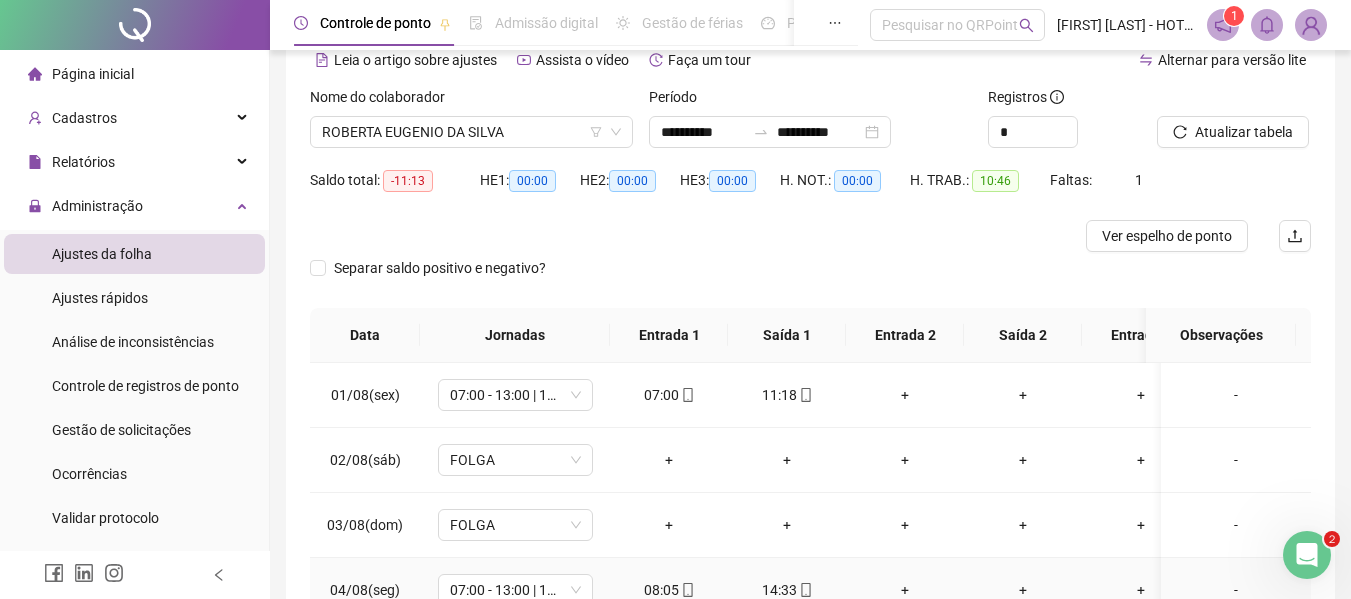 scroll, scrollTop: 0, scrollLeft: 0, axis: both 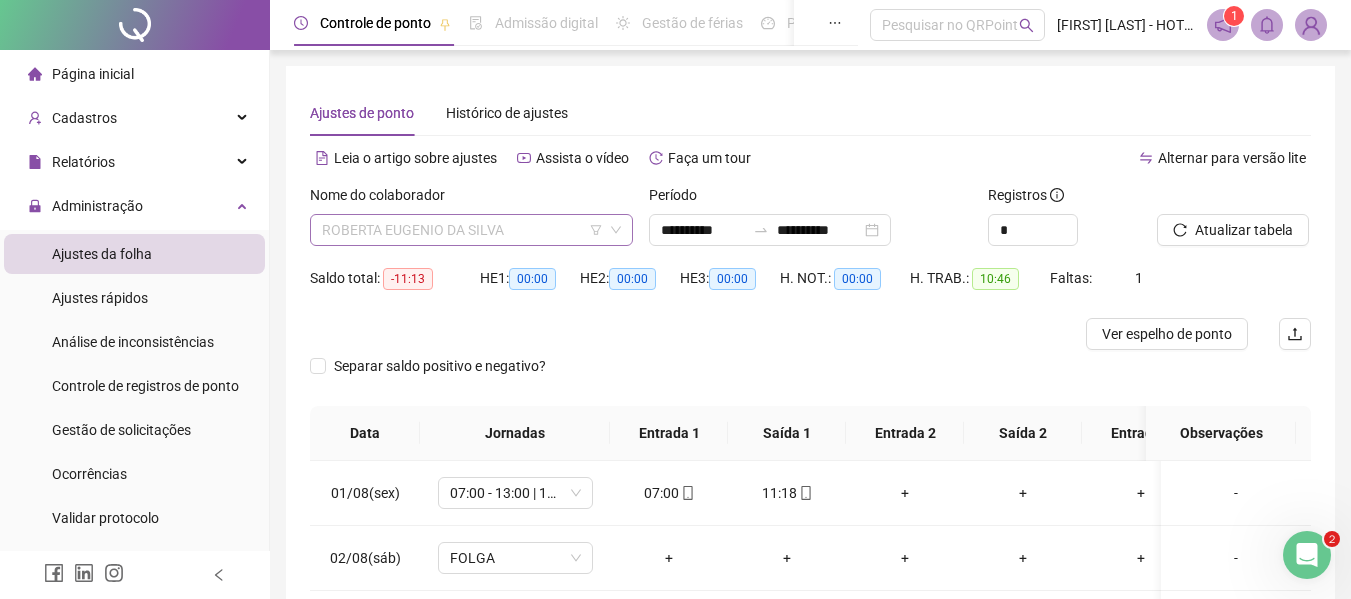 click on "ROBERTA EUGENIO DA SILVA" at bounding box center [471, 230] 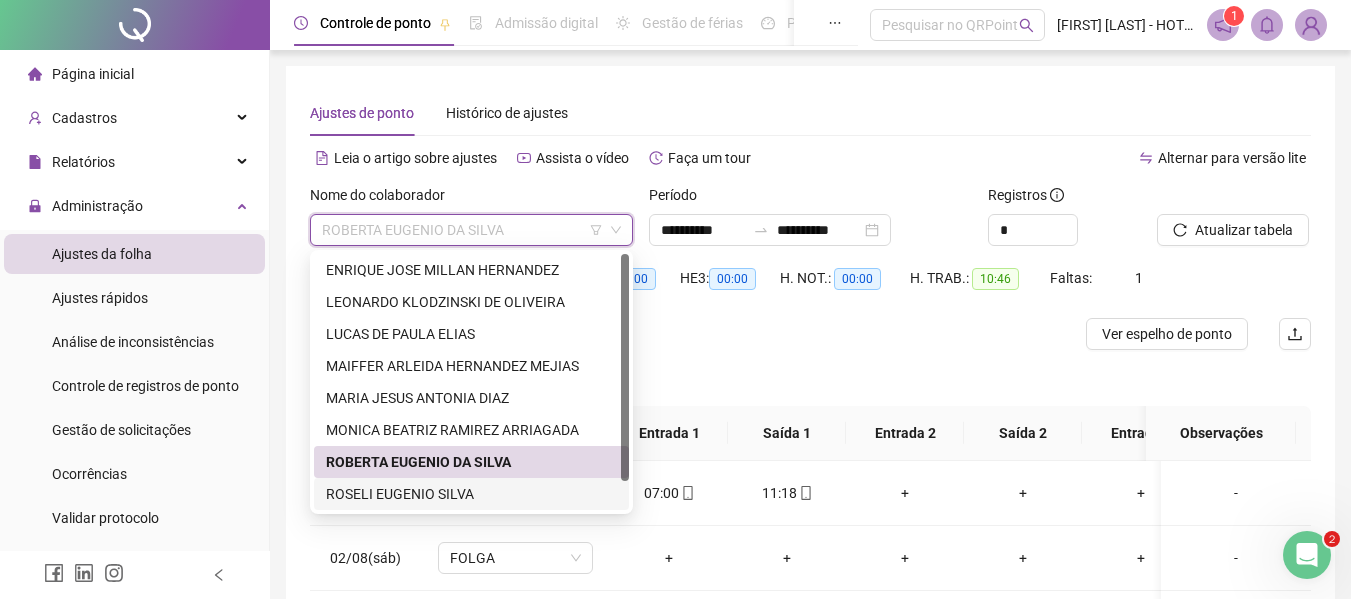 click on "247781 200199 265660 [FIRST] [LAST] [FIRST] [LAST] [FIRST] [LAST] [FIRST] [LAST] [FIRST] [LAST] [FIRST] [LAST] [FIRST] [LAST] [FIRST] [LAST]" at bounding box center (471, 382) 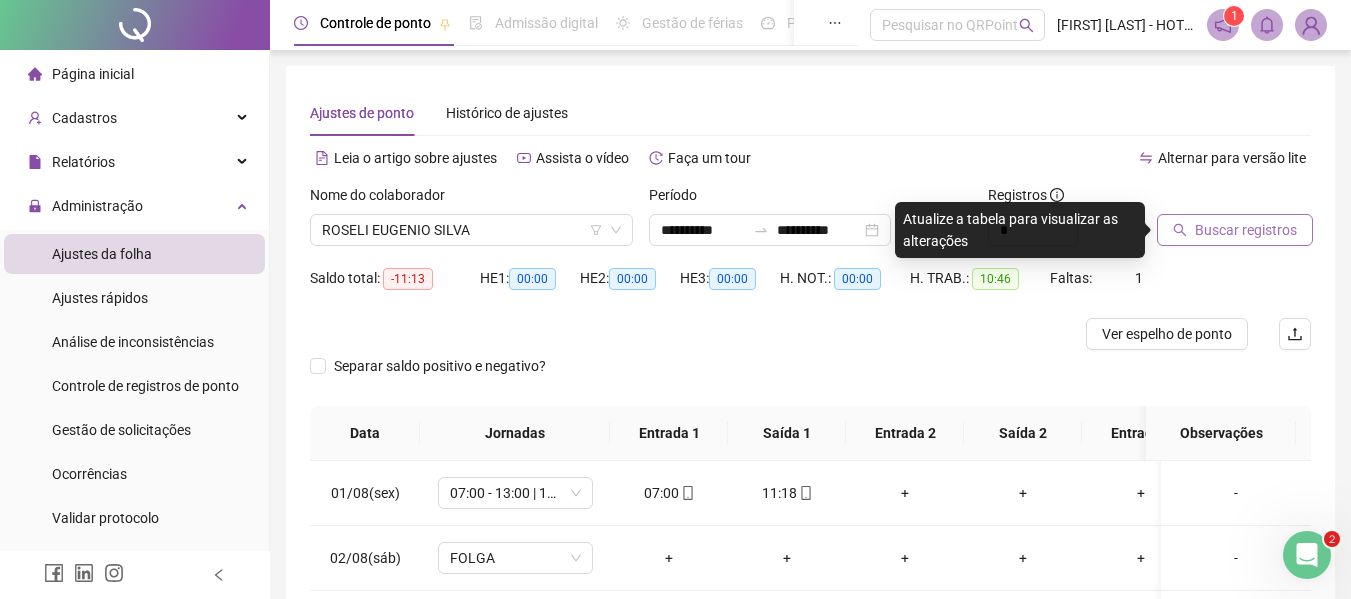 click on "Buscar registros" at bounding box center (1246, 230) 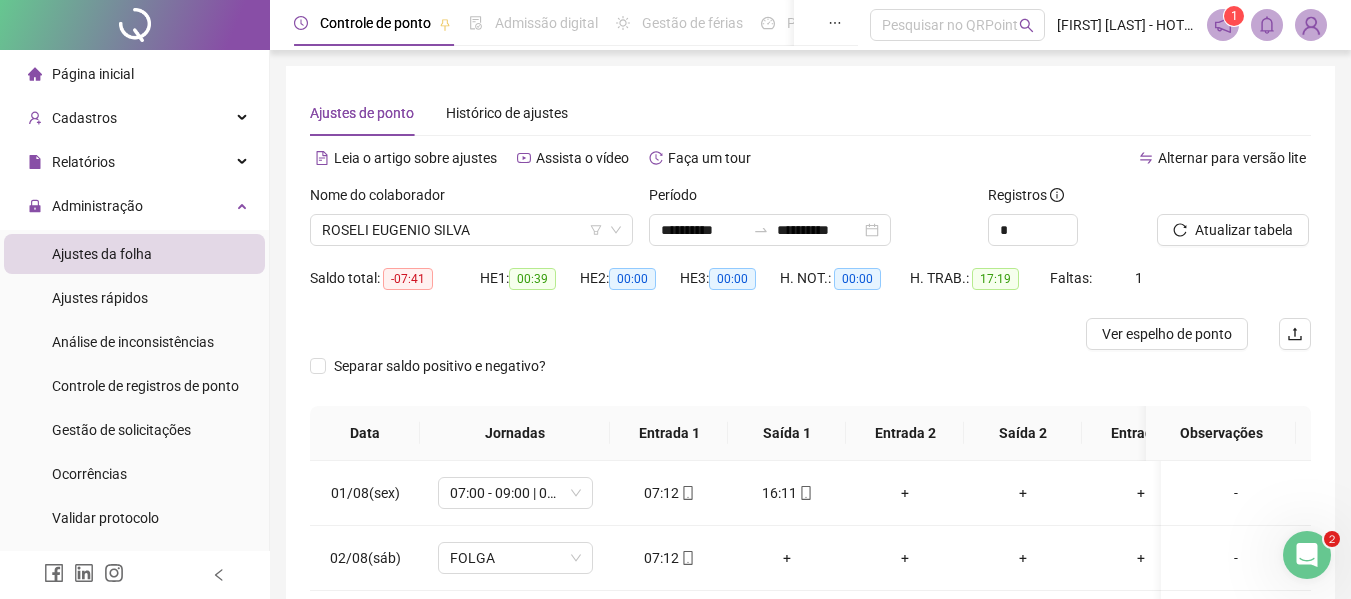 scroll, scrollTop: 312, scrollLeft: 0, axis: vertical 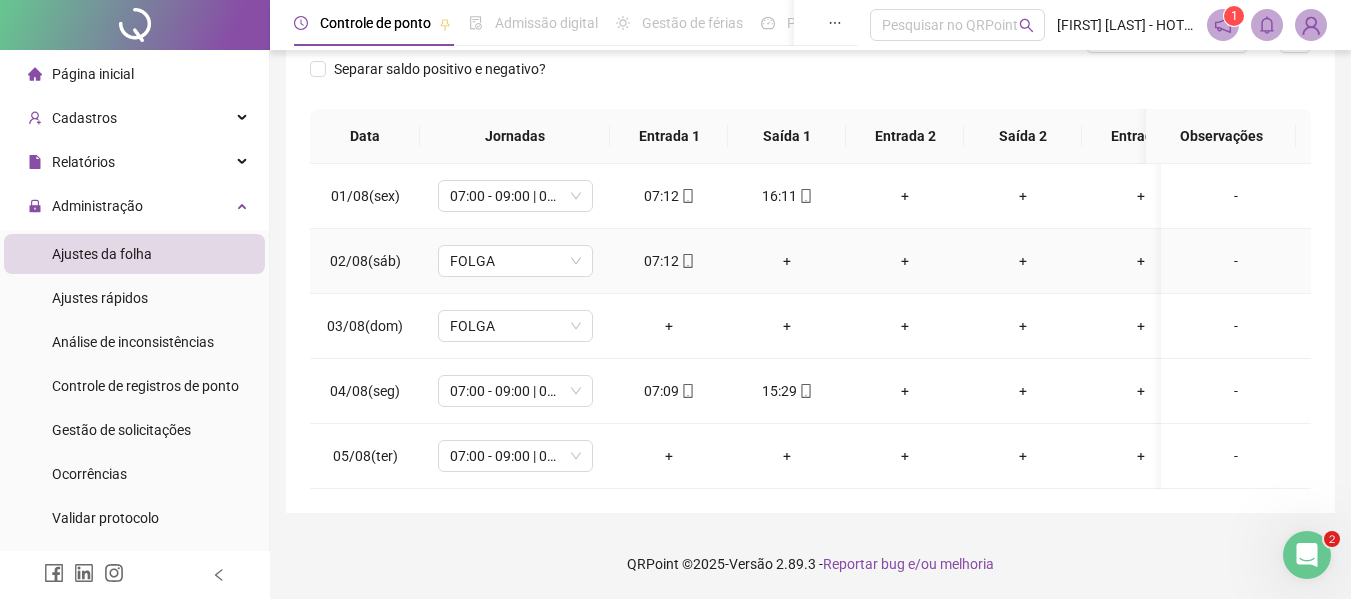 click on "+" at bounding box center [787, 261] 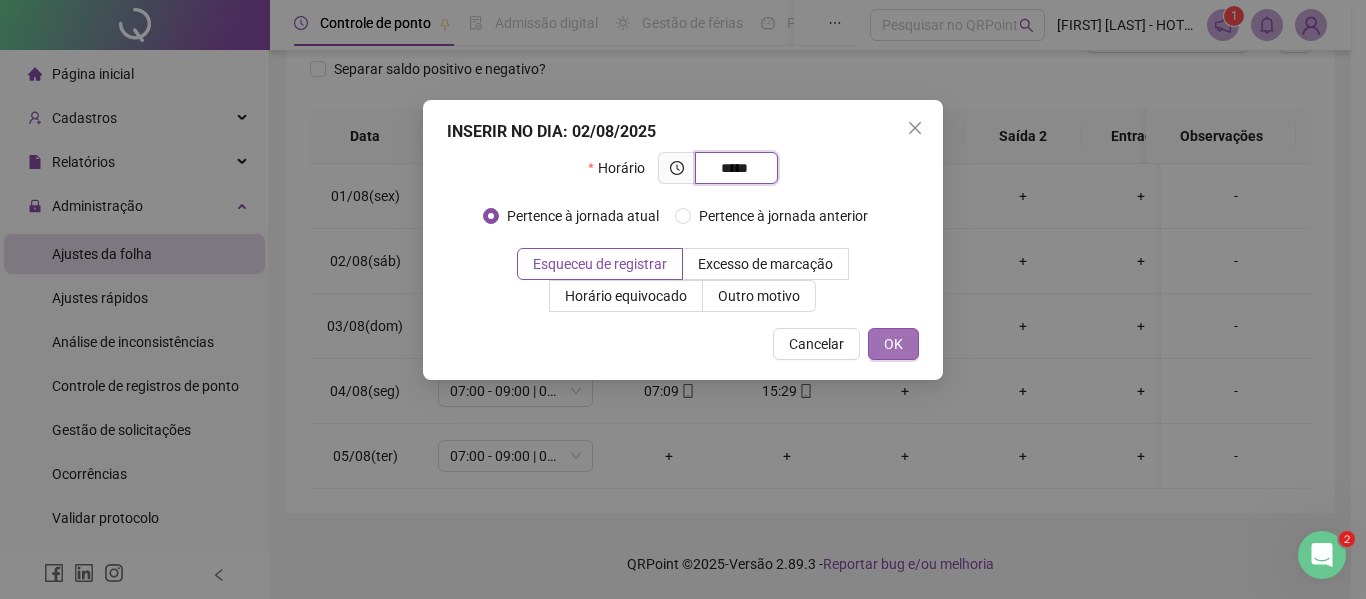 type on "*****" 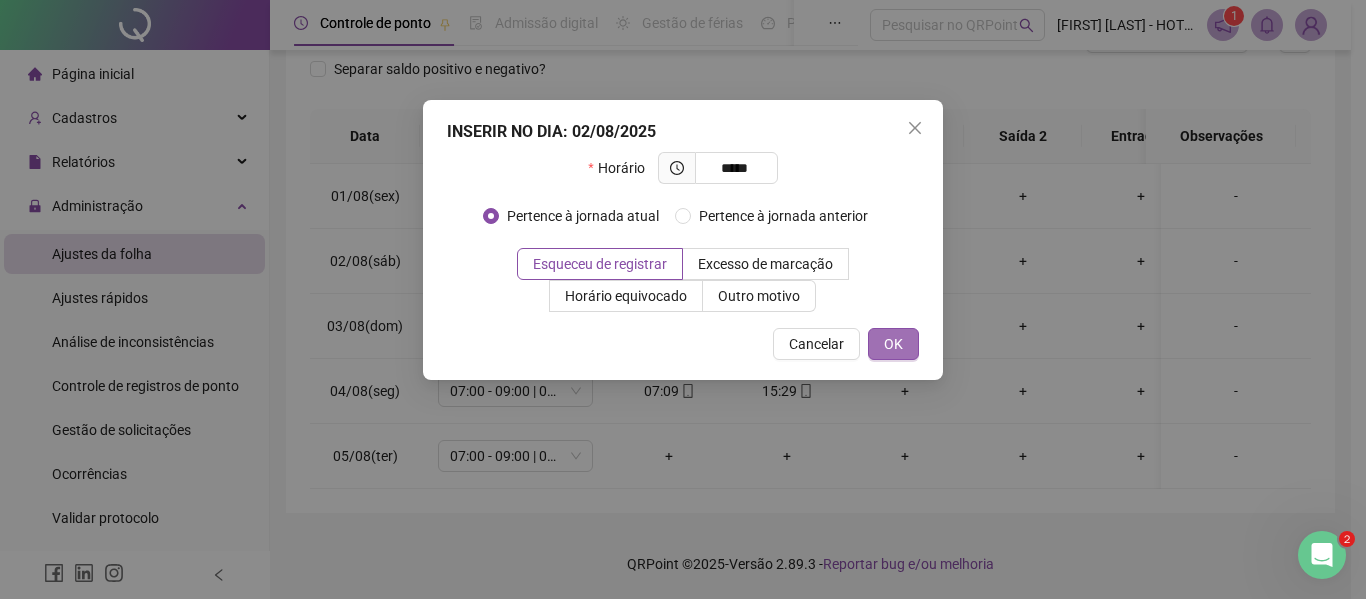 click on "OK" at bounding box center (893, 344) 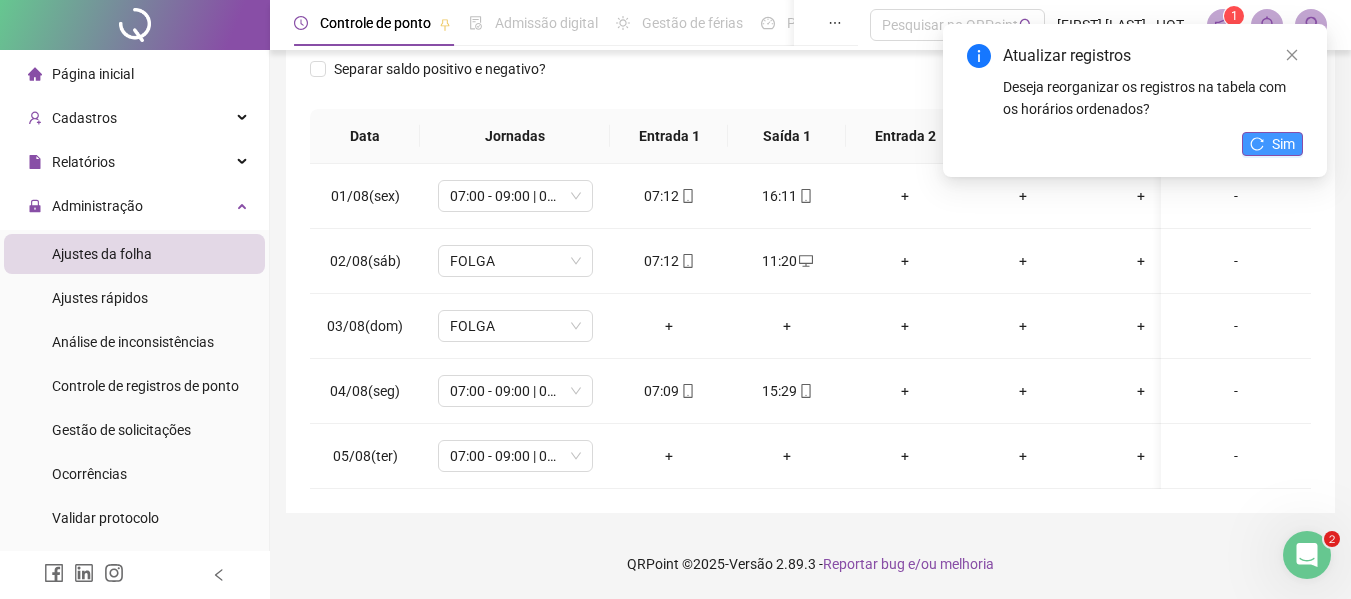 click on "Sim" at bounding box center [1283, 144] 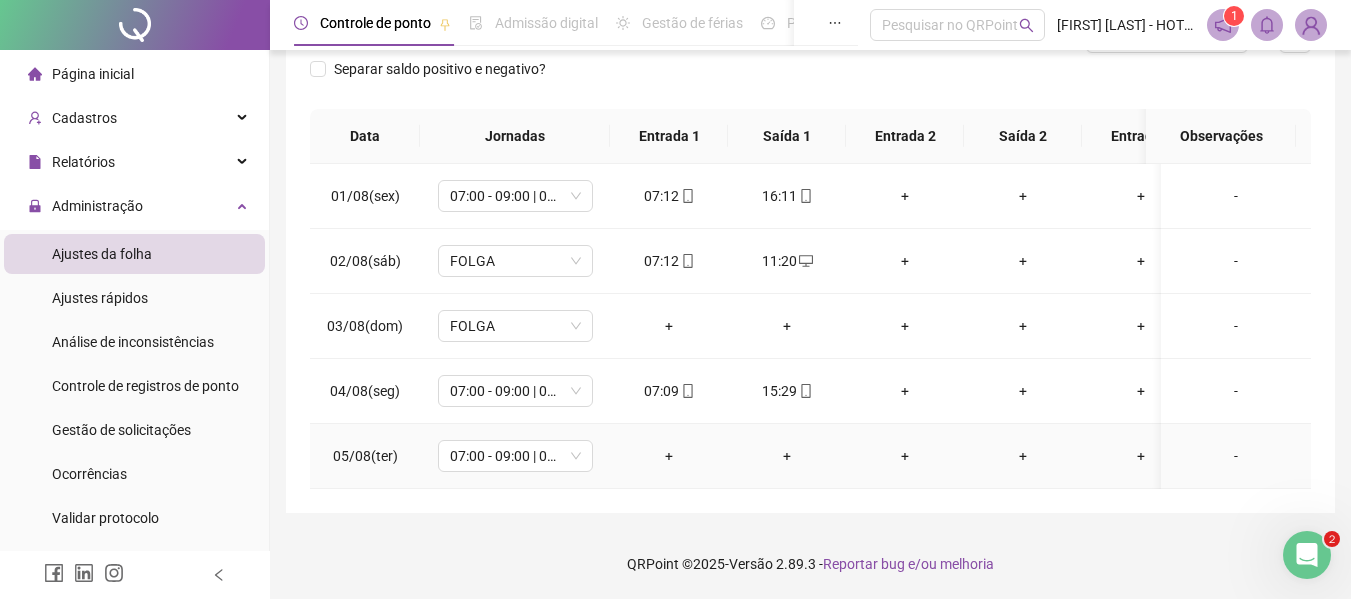 click on "+" at bounding box center [669, 456] 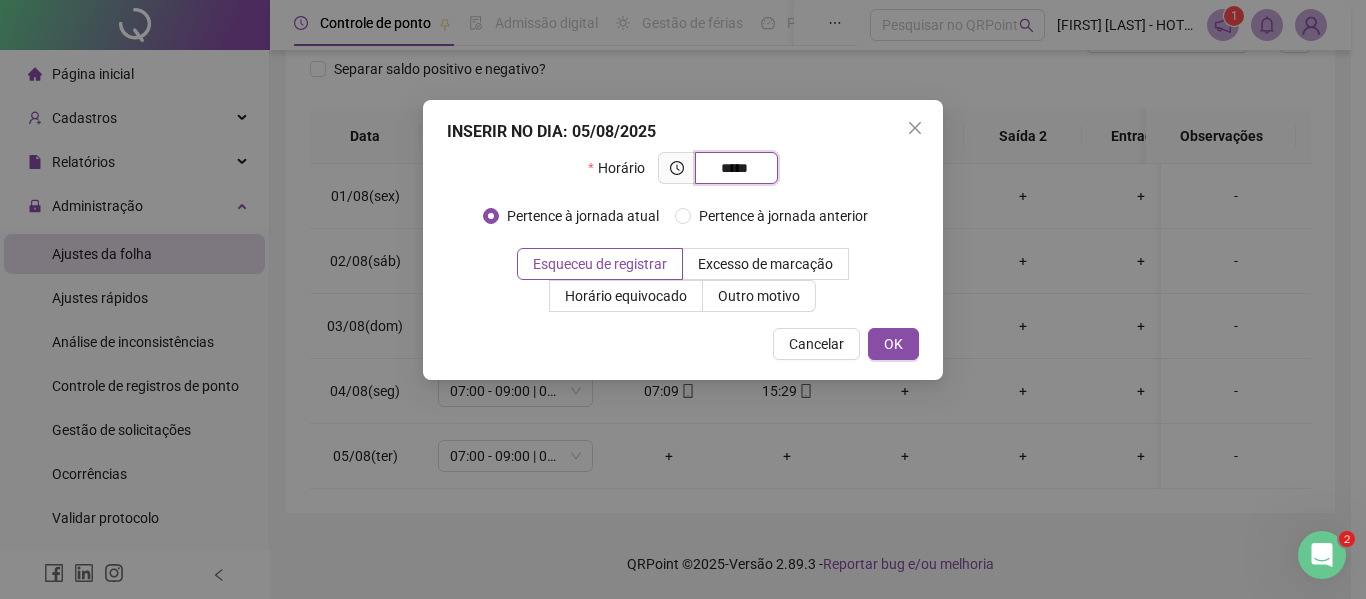 type on "*****" 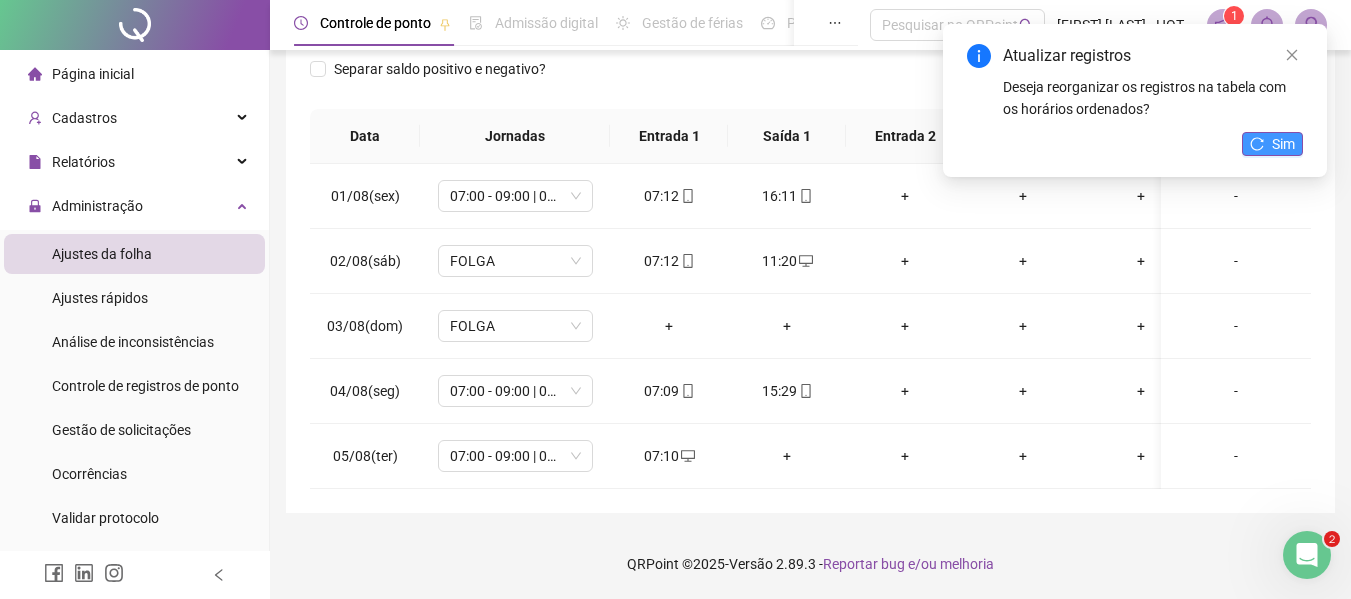 drag, startPoint x: 1281, startPoint y: 129, endPoint x: 1280, endPoint y: 141, distance: 12.0415945 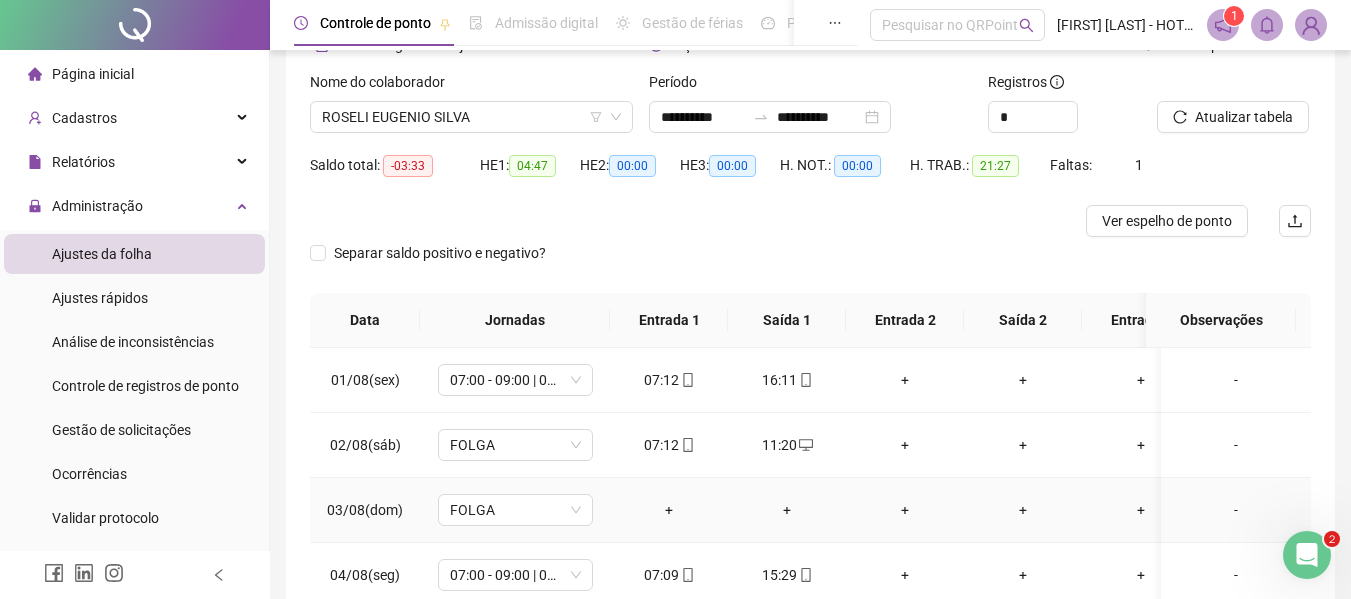 scroll, scrollTop: 109, scrollLeft: 0, axis: vertical 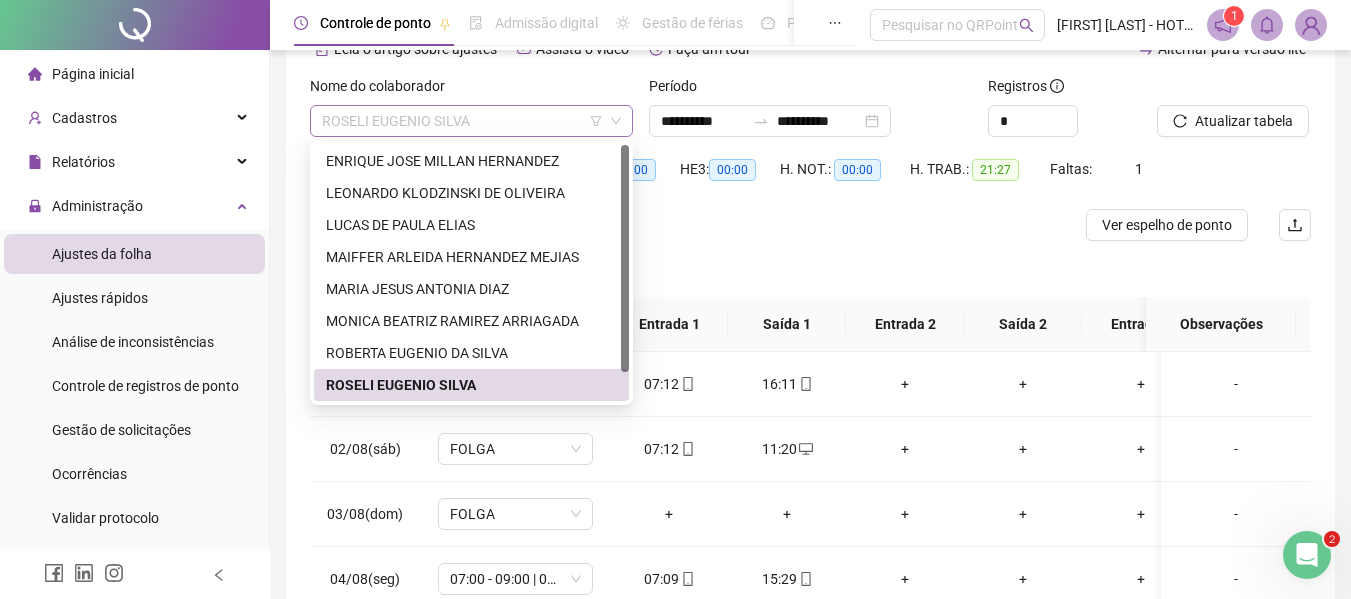 click on "ROSELI EUGENIO SILVA" at bounding box center (471, 121) 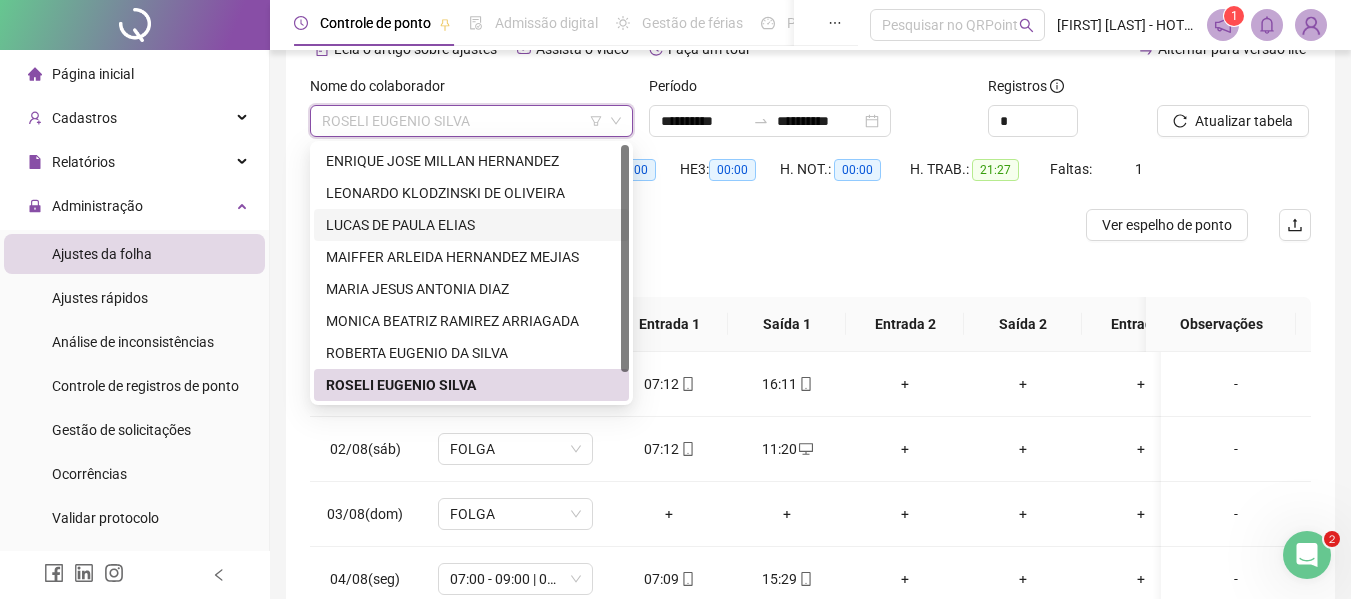 scroll, scrollTop: 32, scrollLeft: 0, axis: vertical 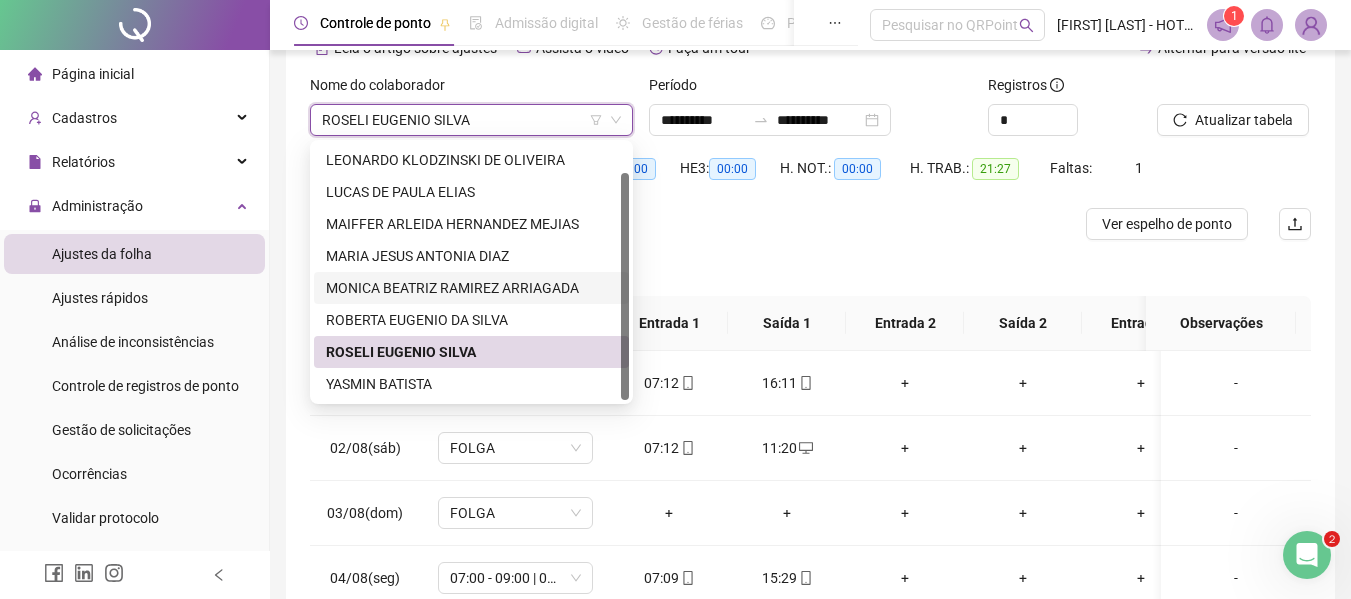 click at bounding box center [685, 224] 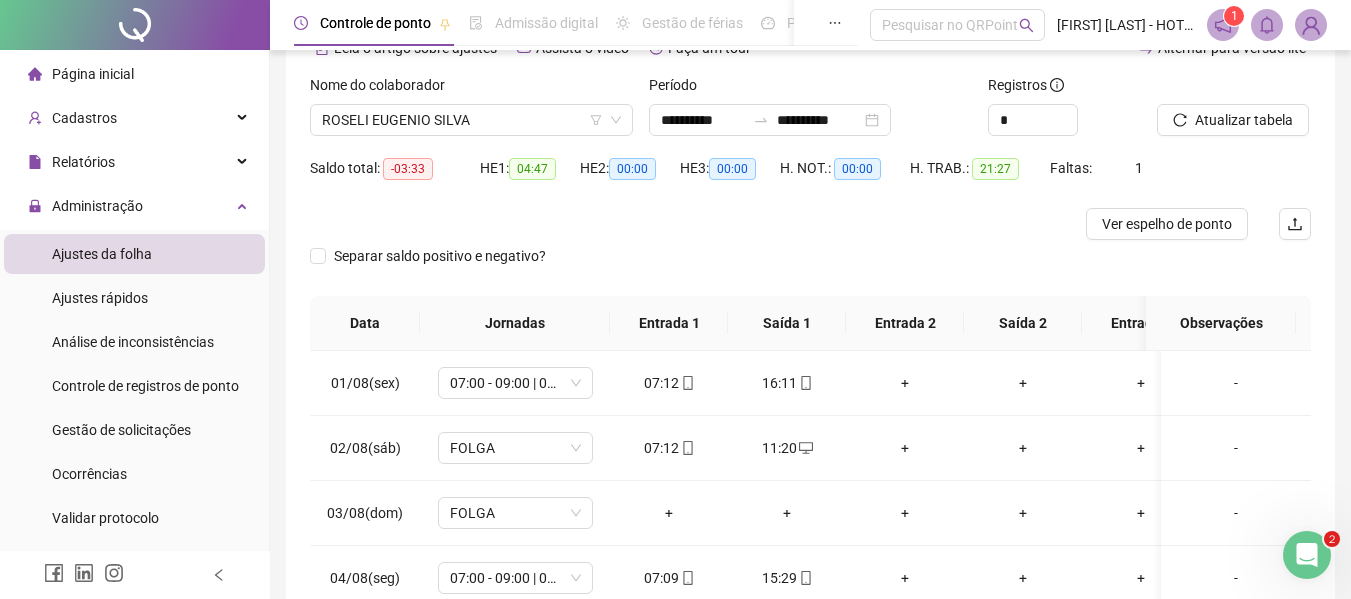 scroll, scrollTop: 0, scrollLeft: 0, axis: both 